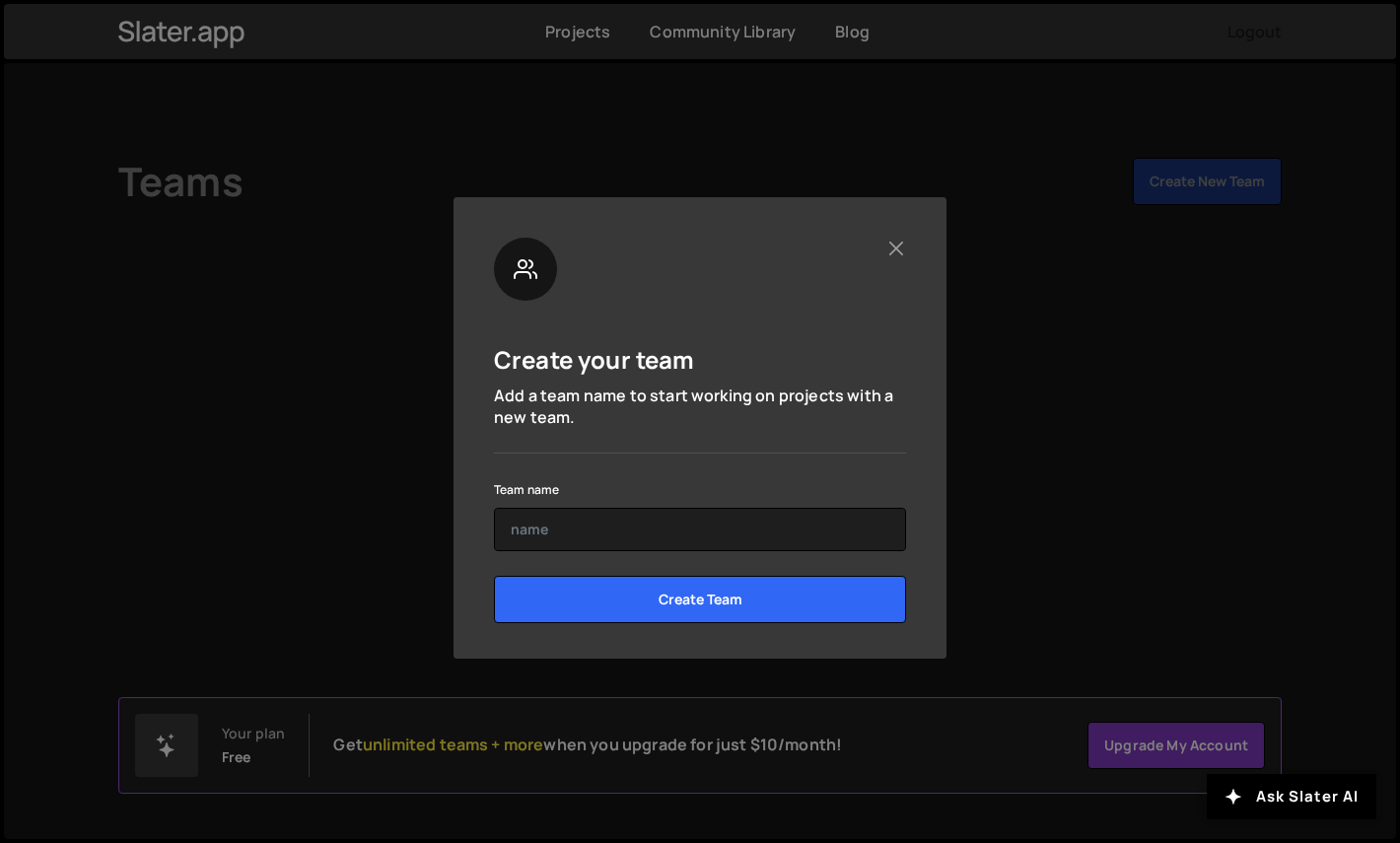 scroll, scrollTop: 0, scrollLeft: 0, axis: both 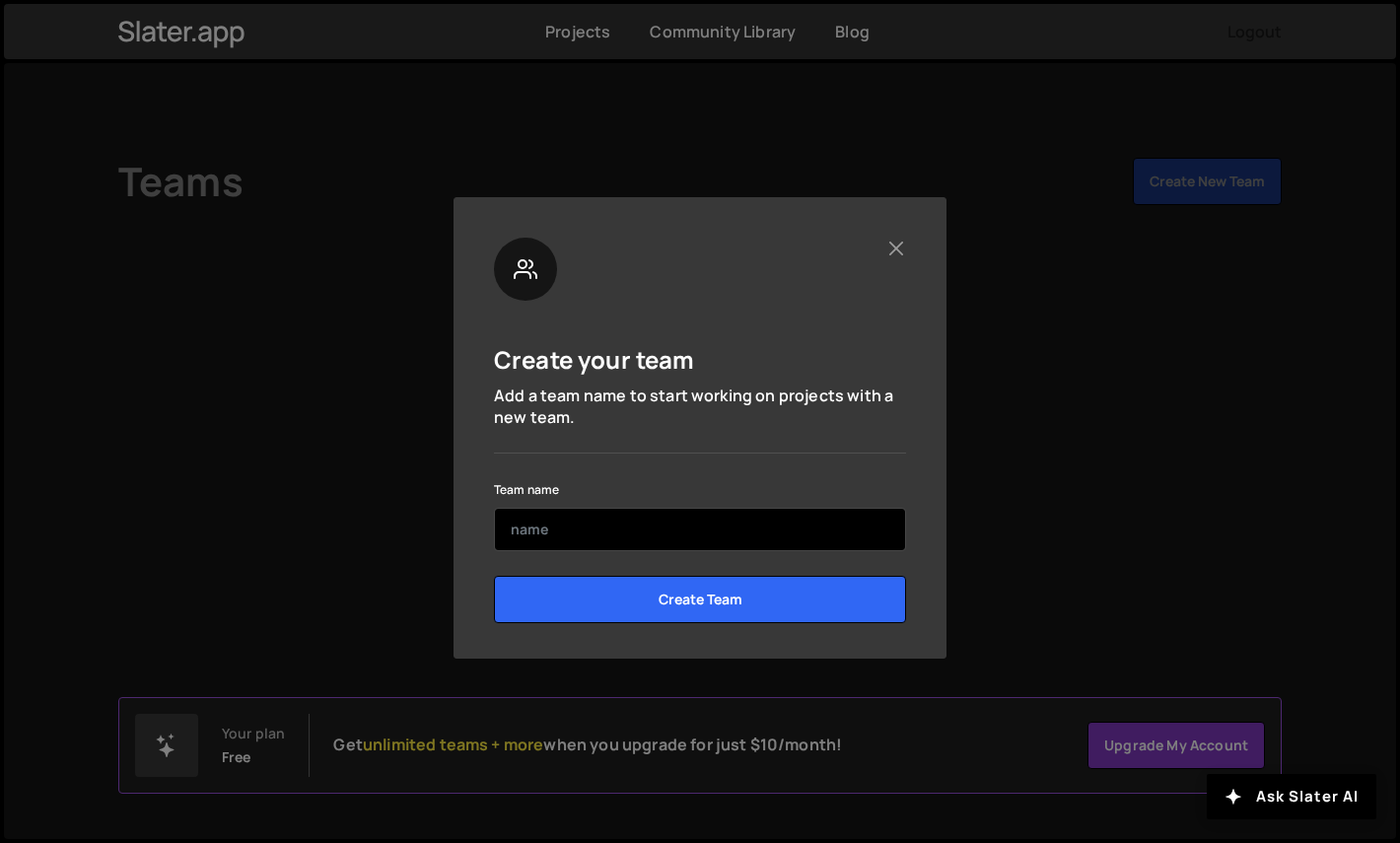 click at bounding box center [700, 529] 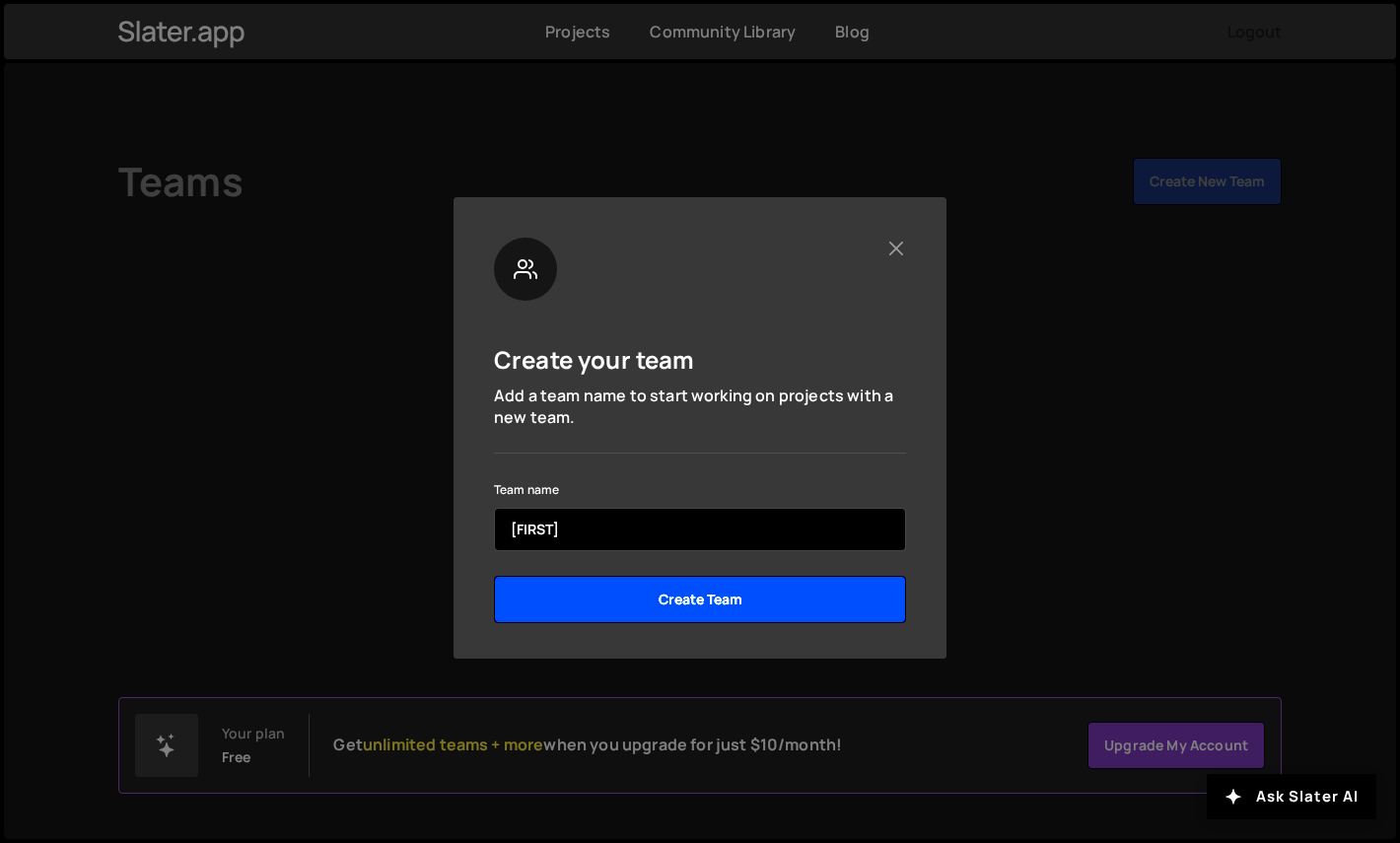 type on "Leo" 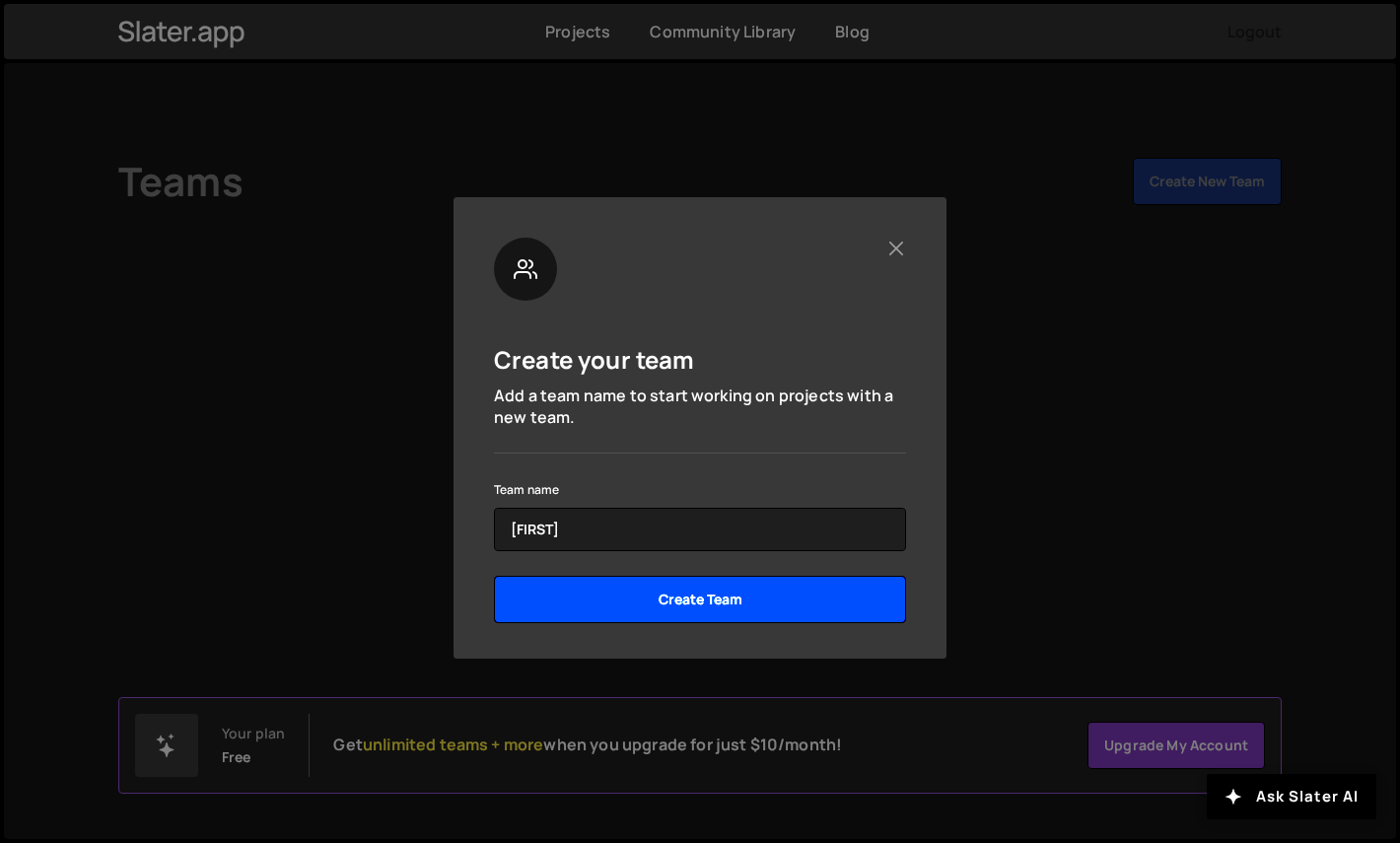 click on "Create Team" at bounding box center (700, 599) 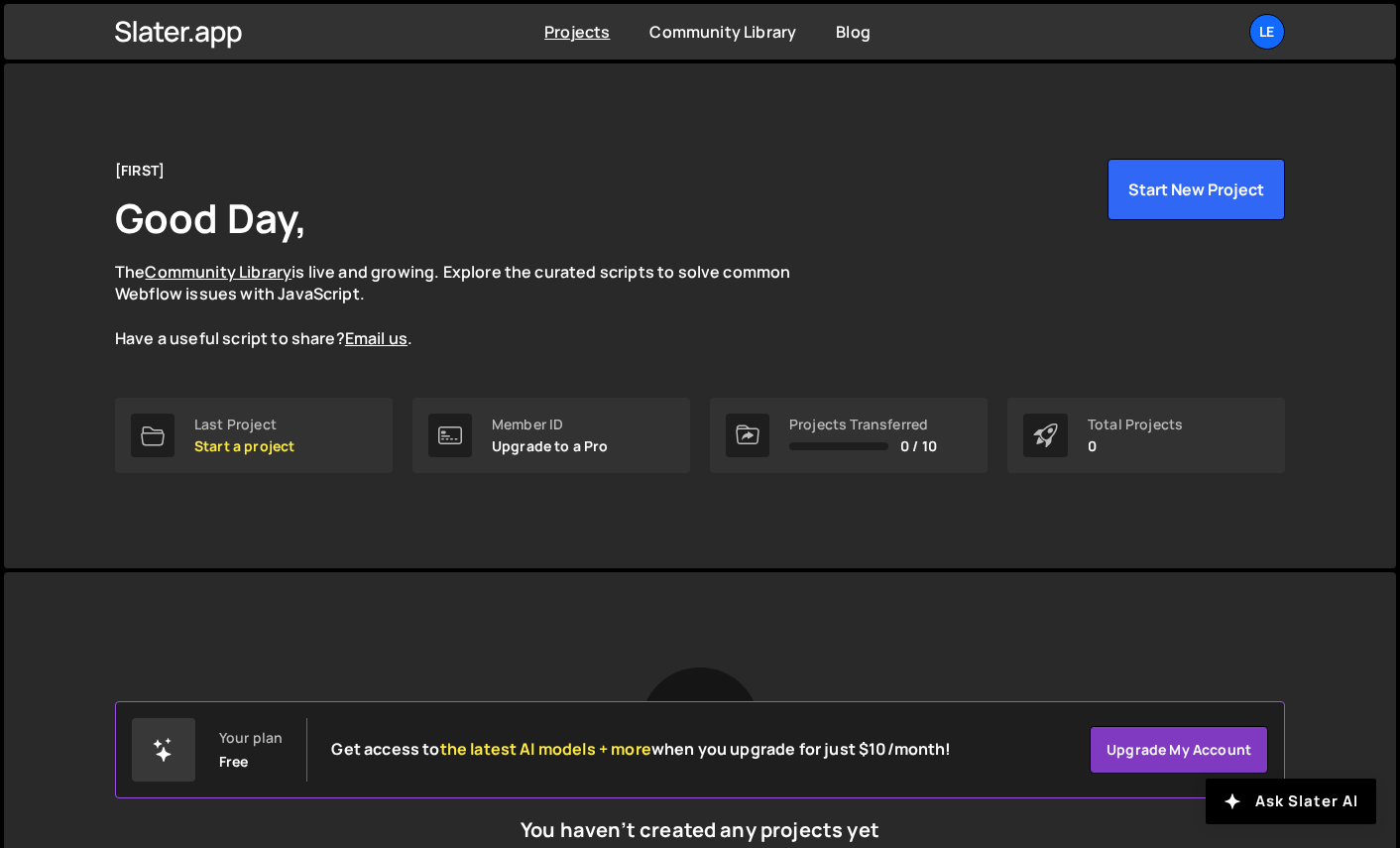 scroll, scrollTop: 0, scrollLeft: 0, axis: both 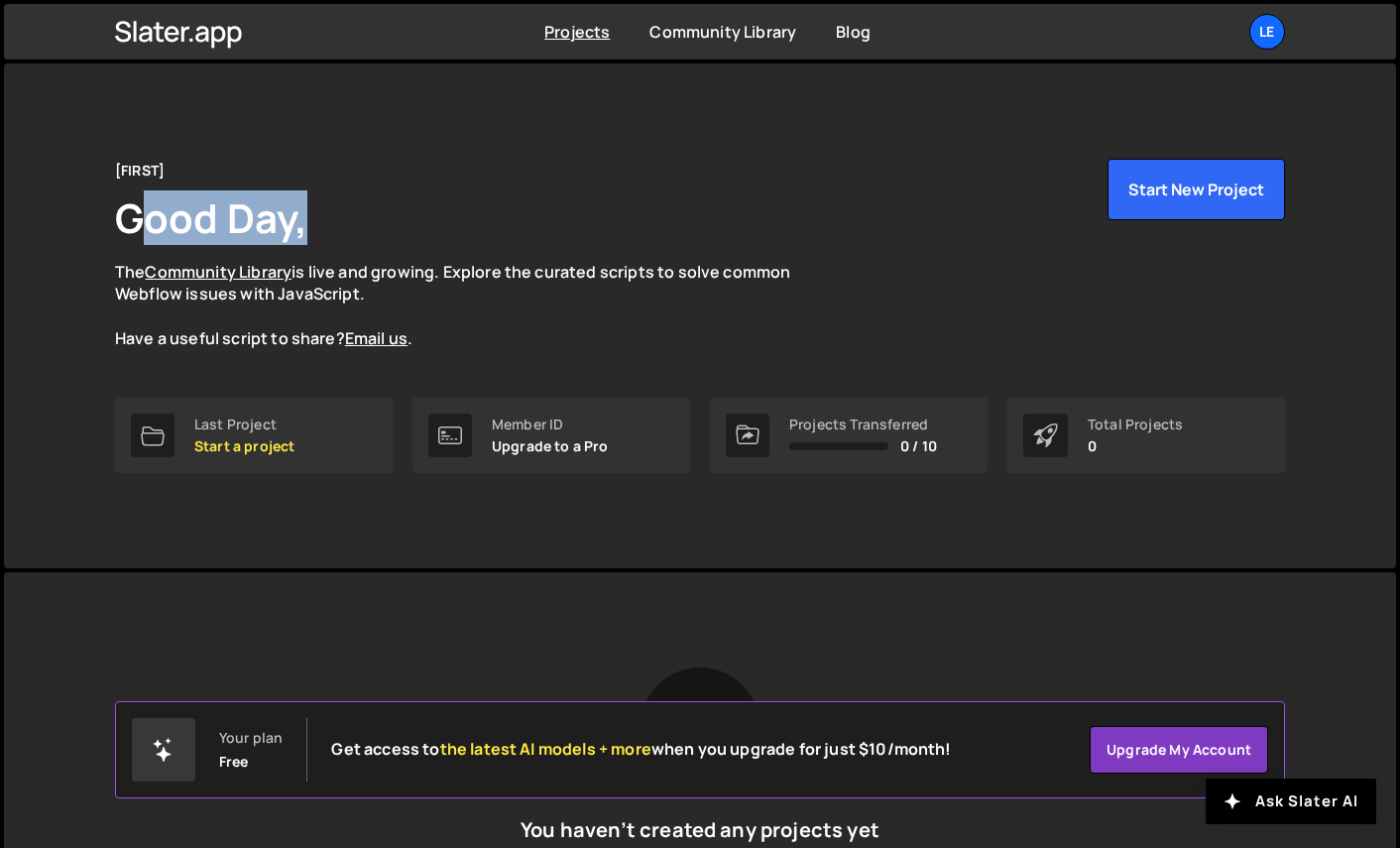 drag, startPoint x: 148, startPoint y: 229, endPoint x: 321, endPoint y: 229, distance: 173 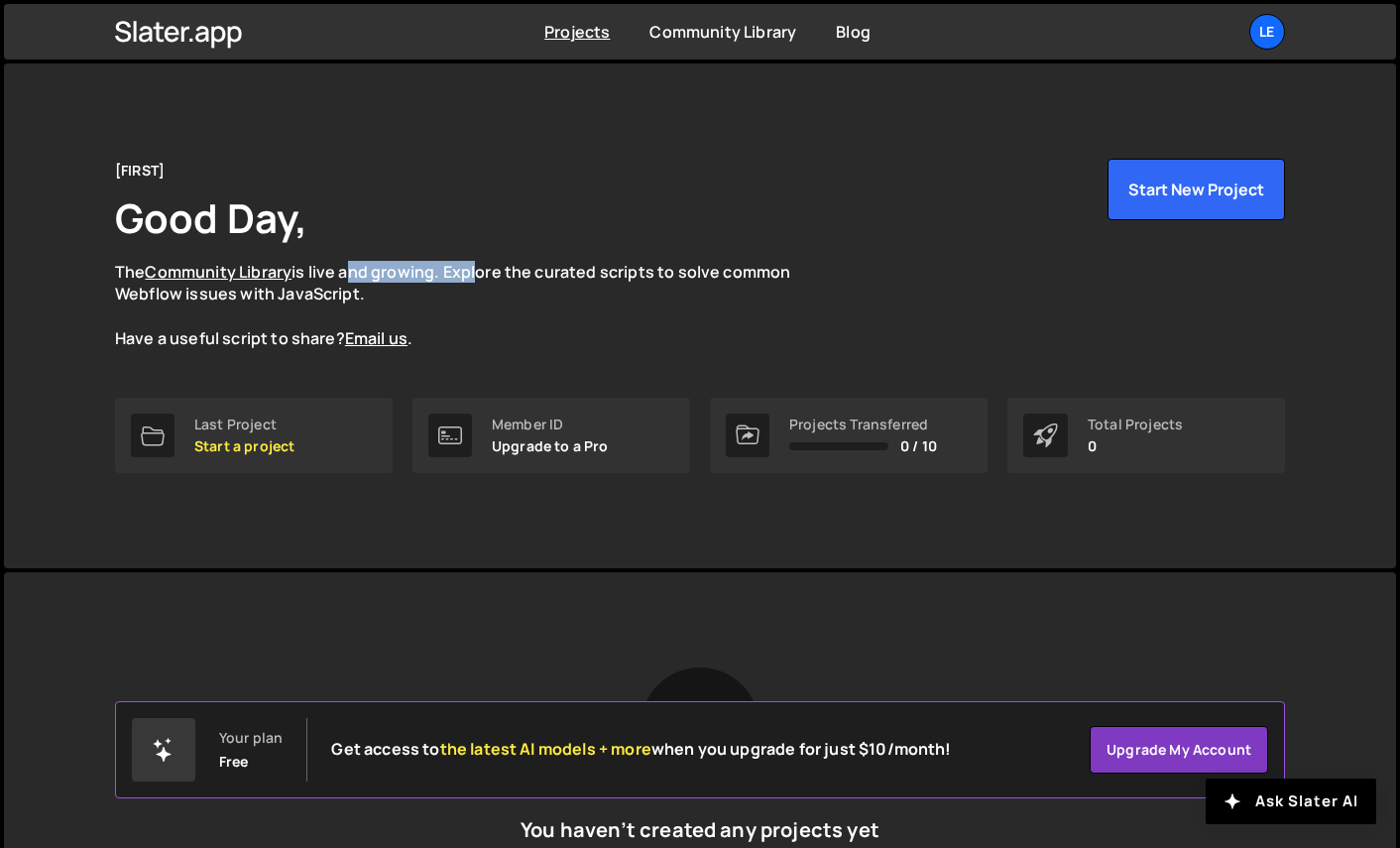 drag, startPoint x: 344, startPoint y: 273, endPoint x: 472, endPoint y: 272, distance: 128.00391 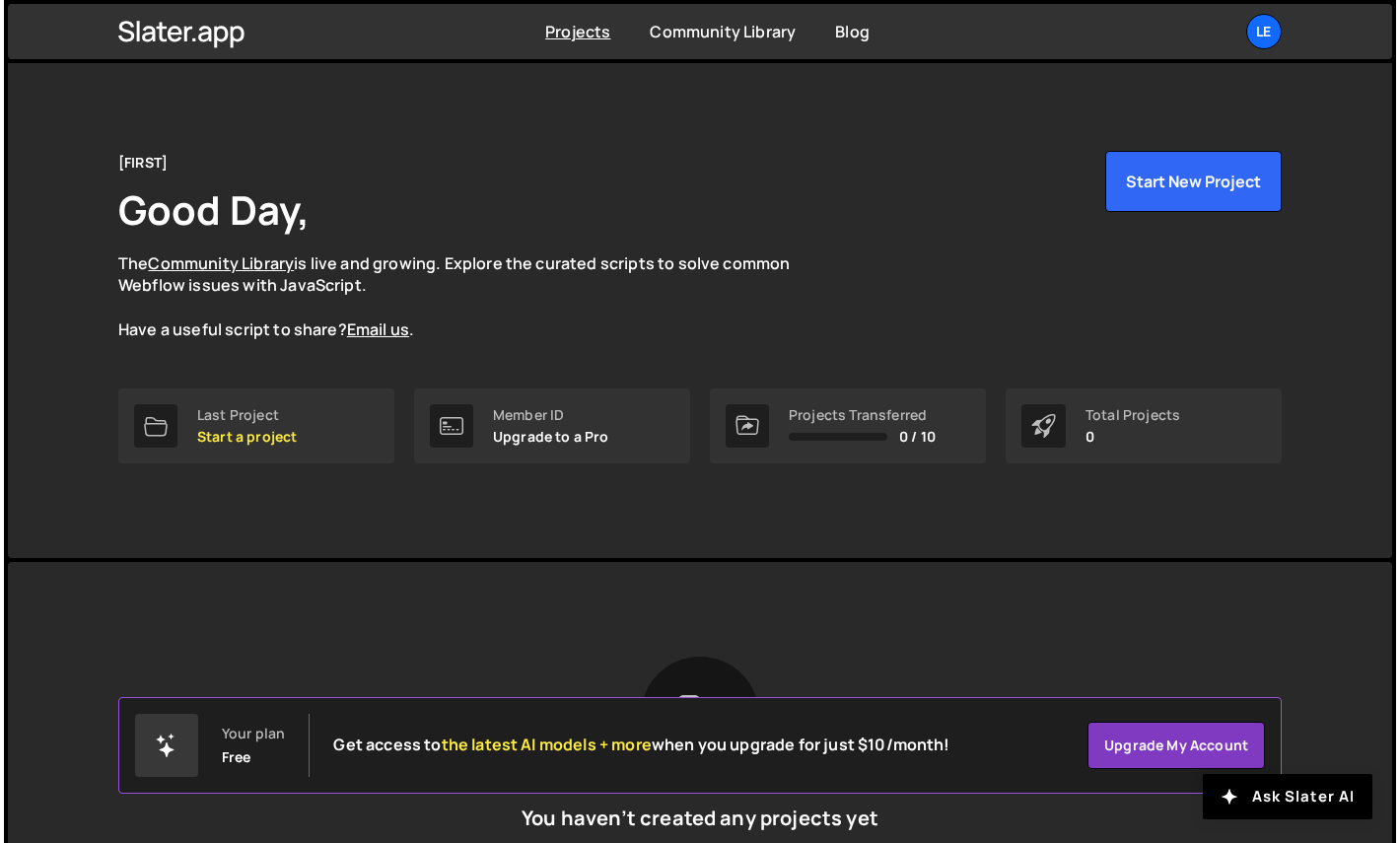 scroll, scrollTop: 0, scrollLeft: 0, axis: both 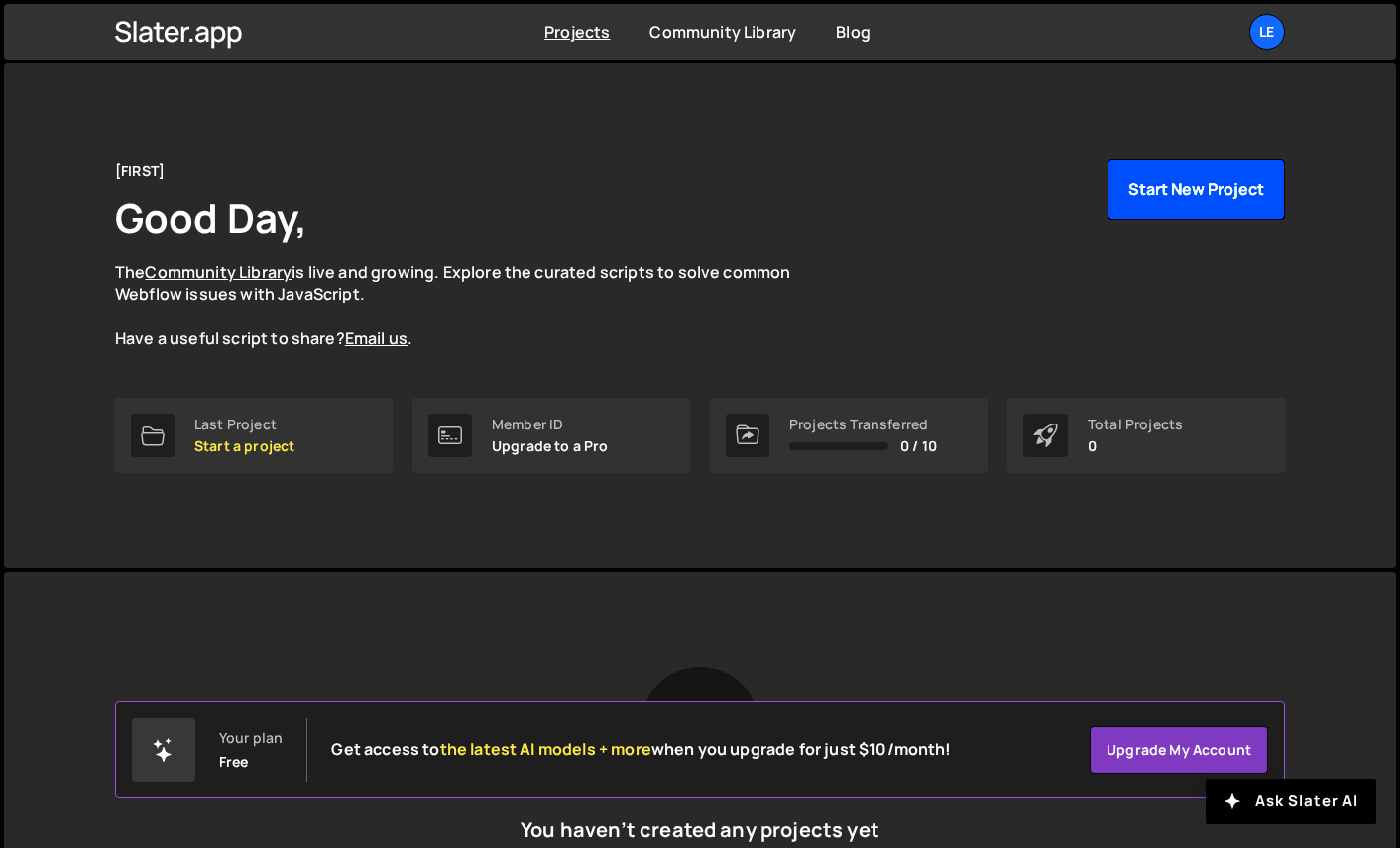 click on "Start New Project" at bounding box center (1196, 189) 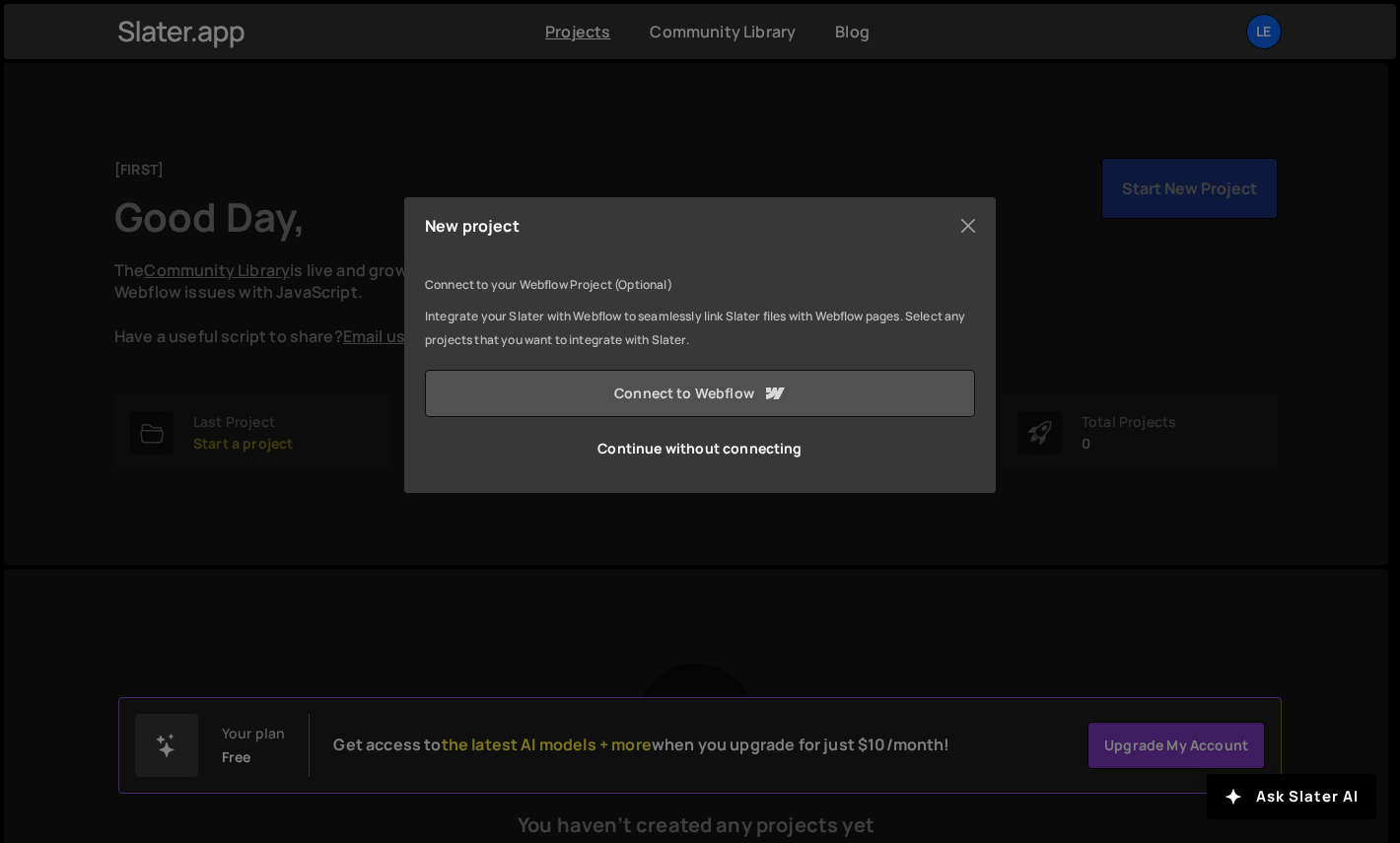 click 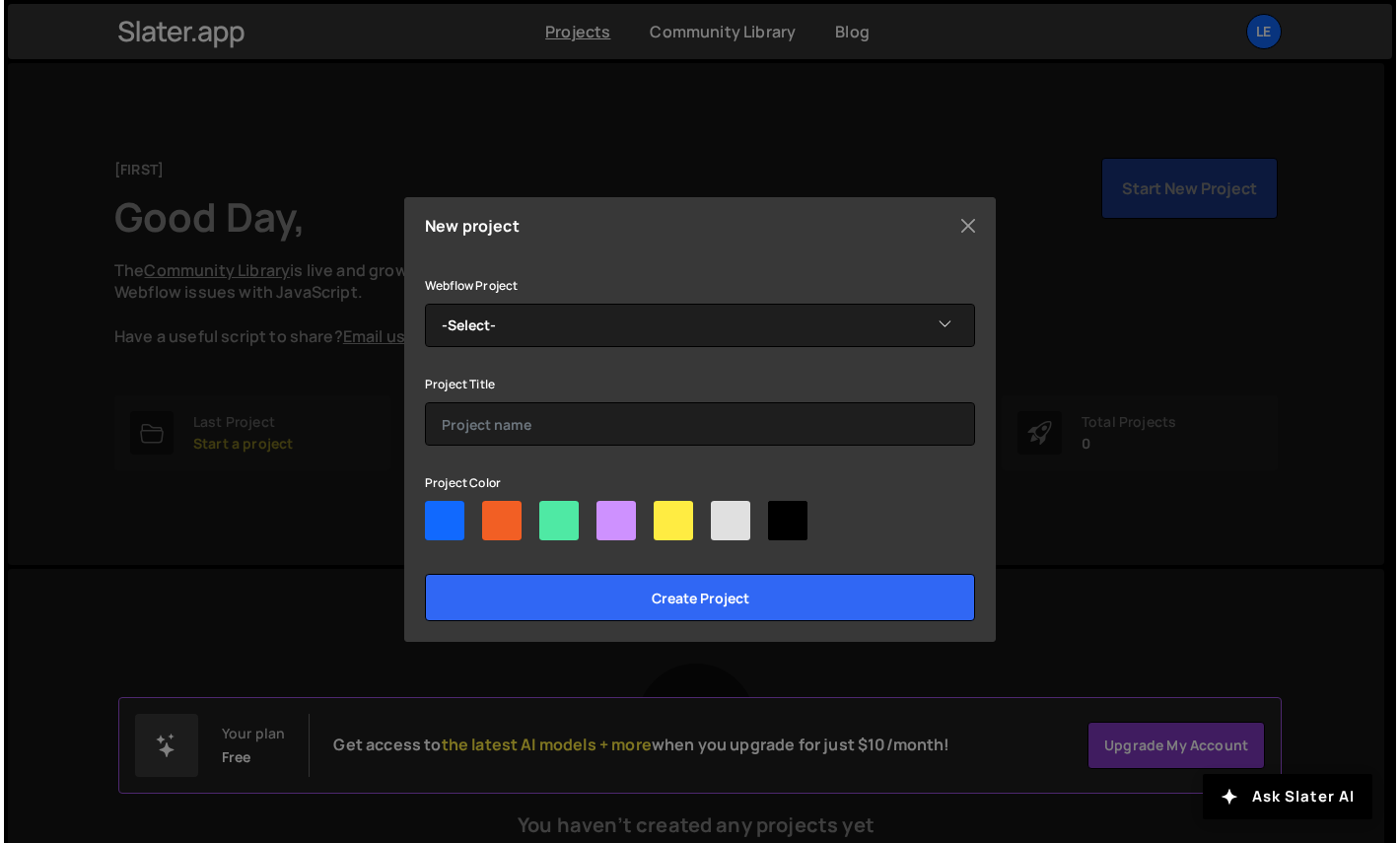 scroll, scrollTop: 0, scrollLeft: 0, axis: both 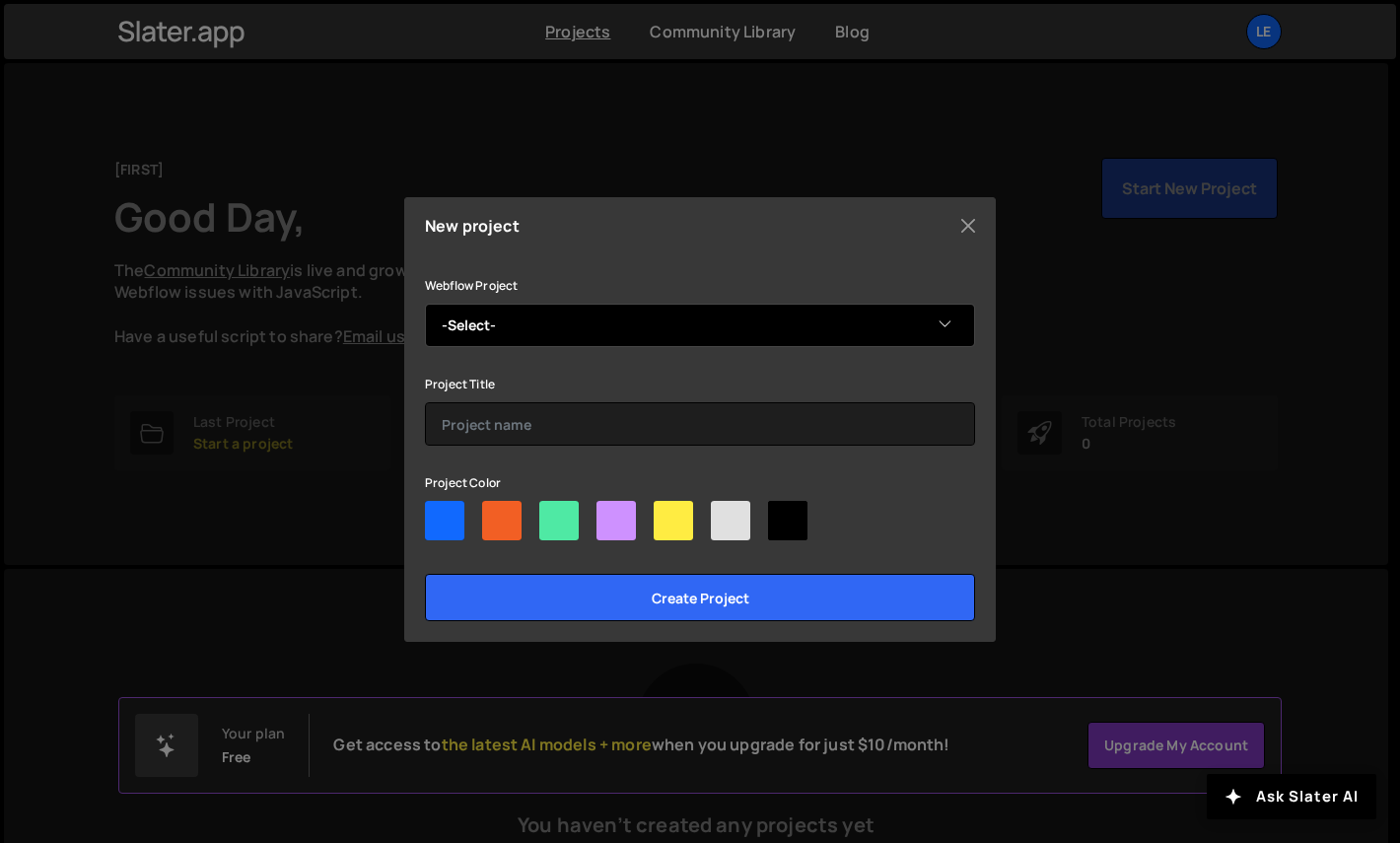 click on "-Select-
Alexis Didier - Psychologue
Relume Starter
Sport Club Orléans
Level Up Fitness
Vitality Coaching
Lumos Starter Kit v2
My Portfolio
Copy of Philip Colgan
Ultimate Bravery
Professional Website
Olives" at bounding box center (700, 325) 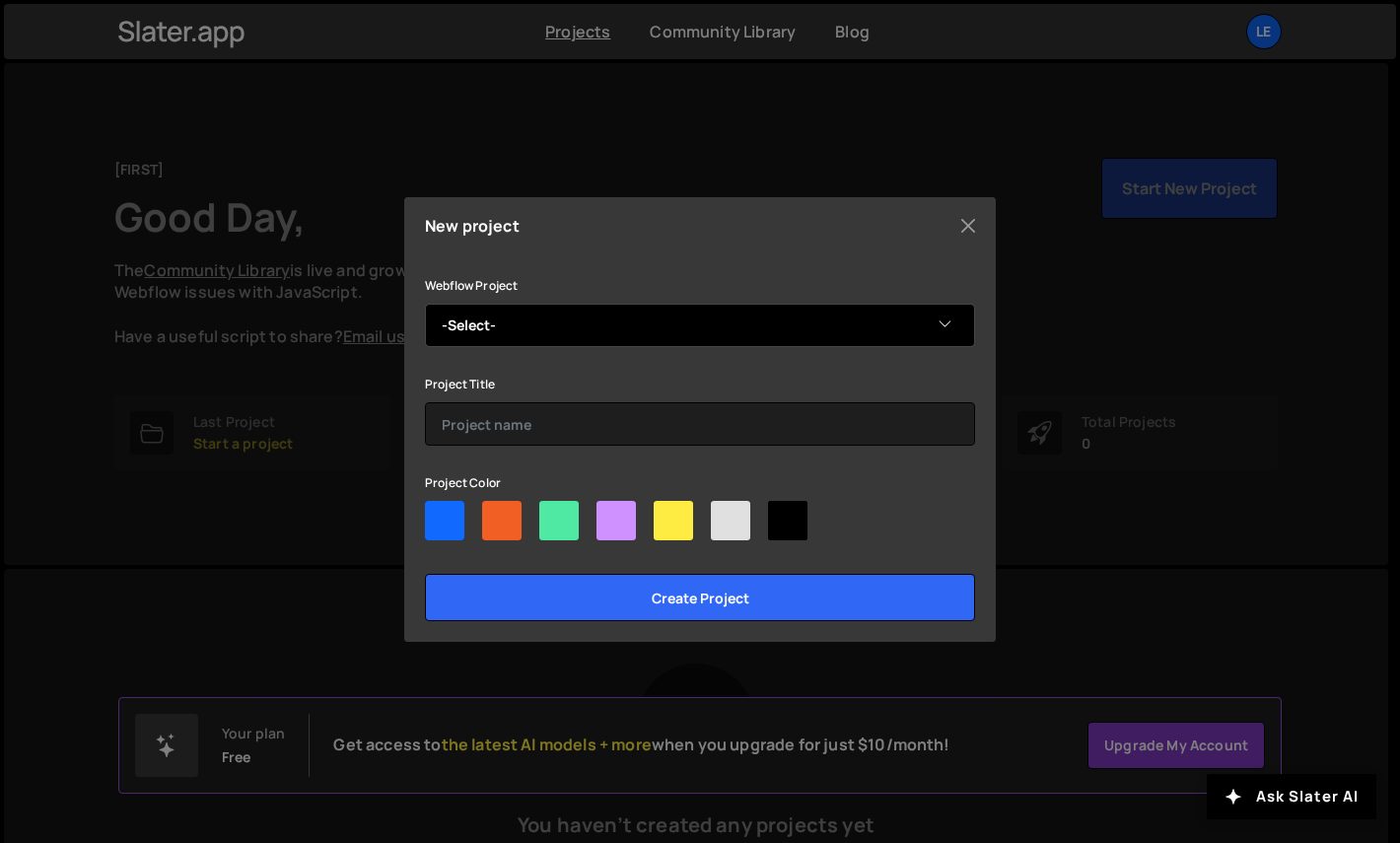 select on "676abd2cb567864af67904fe" 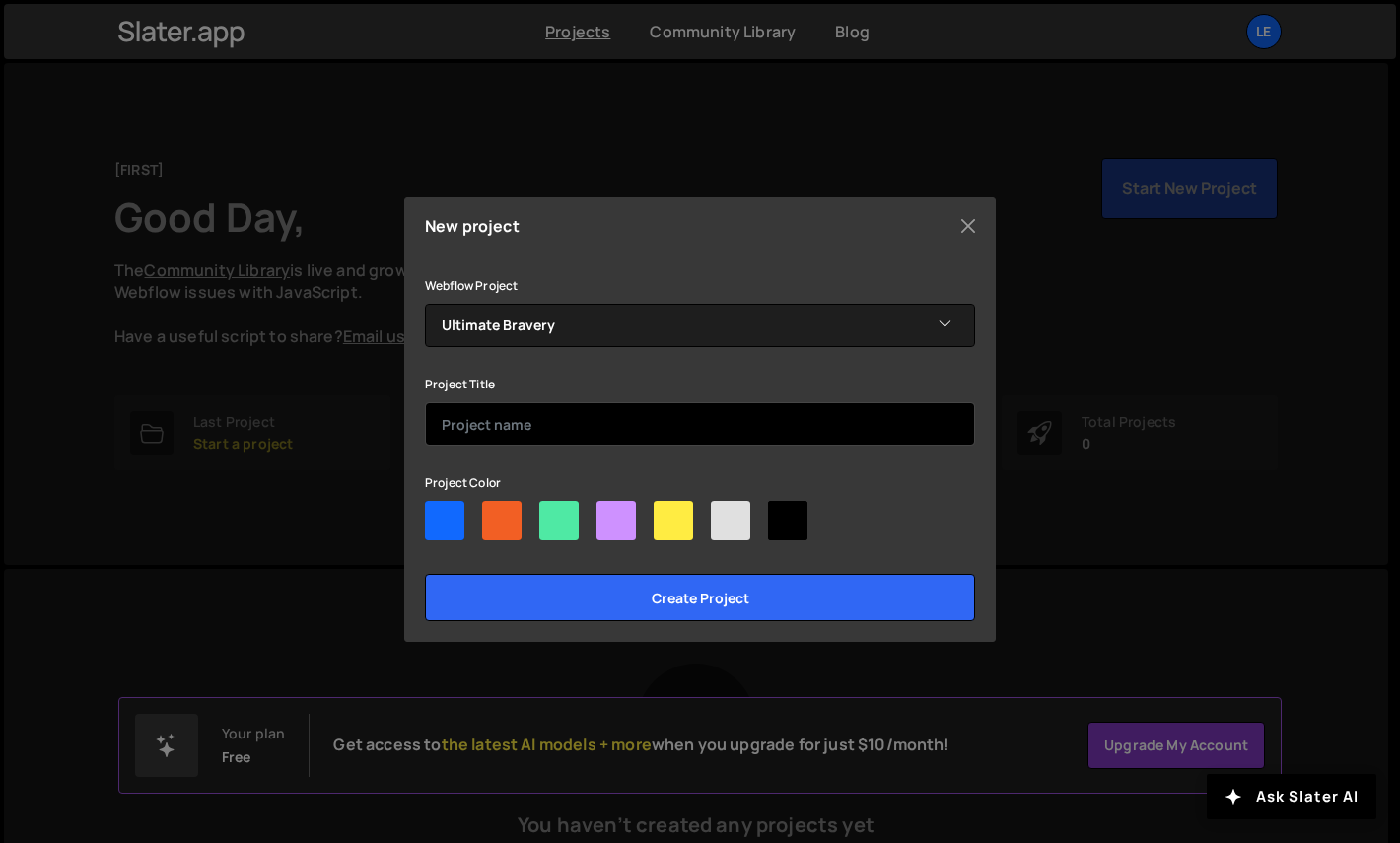 click at bounding box center (700, 424) 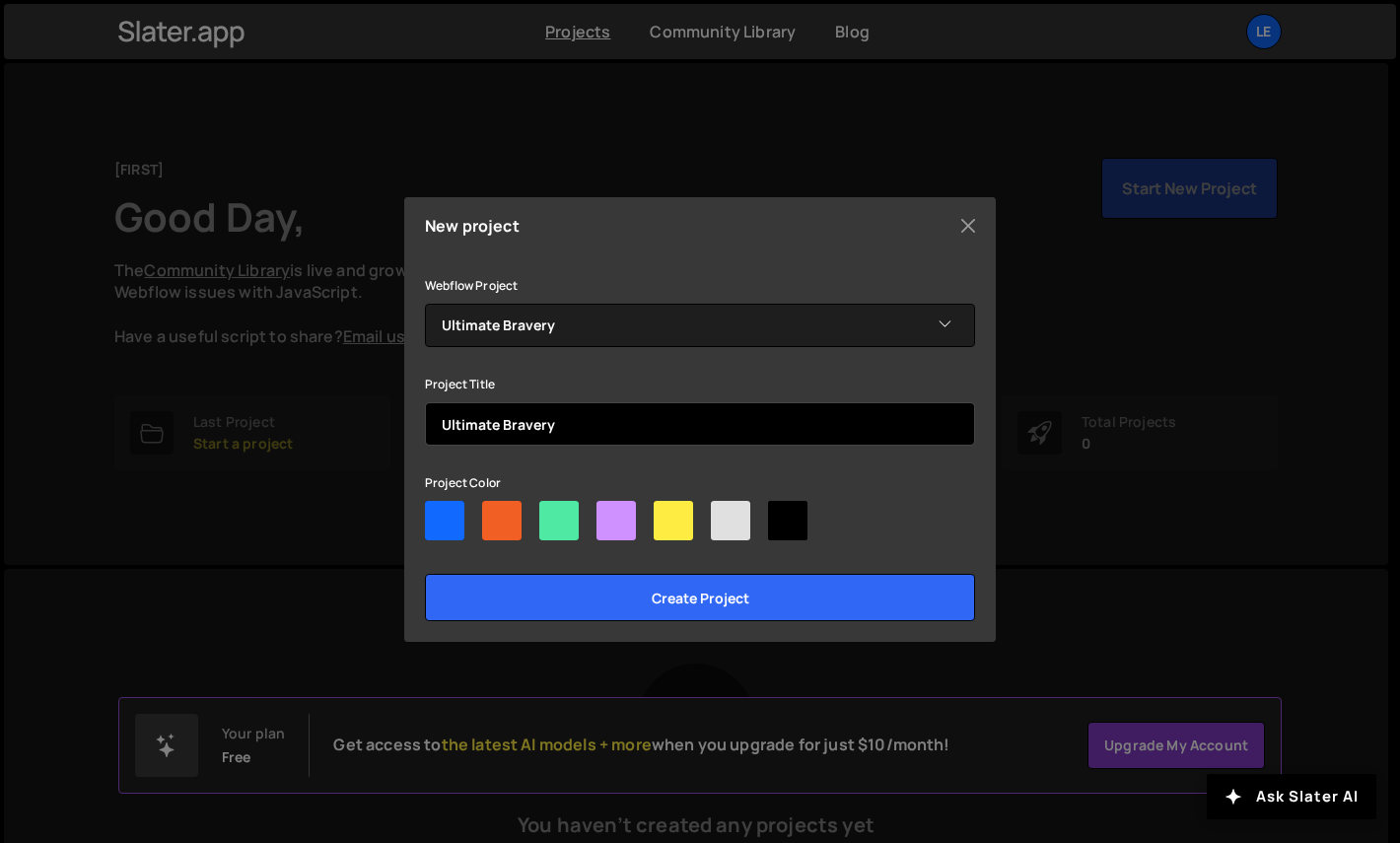 type on "Ultimate Bravery" 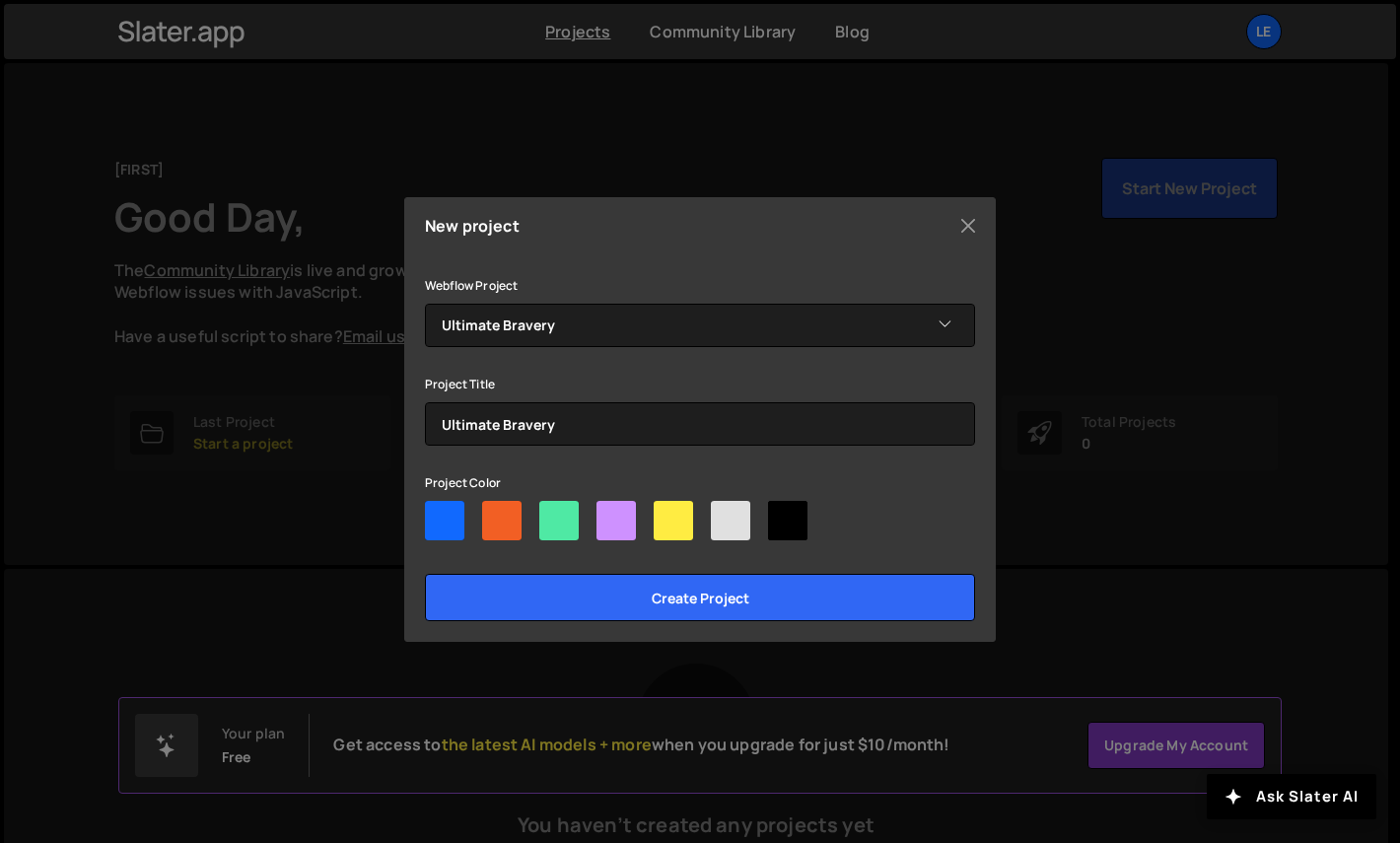 click at bounding box center [502, 521] 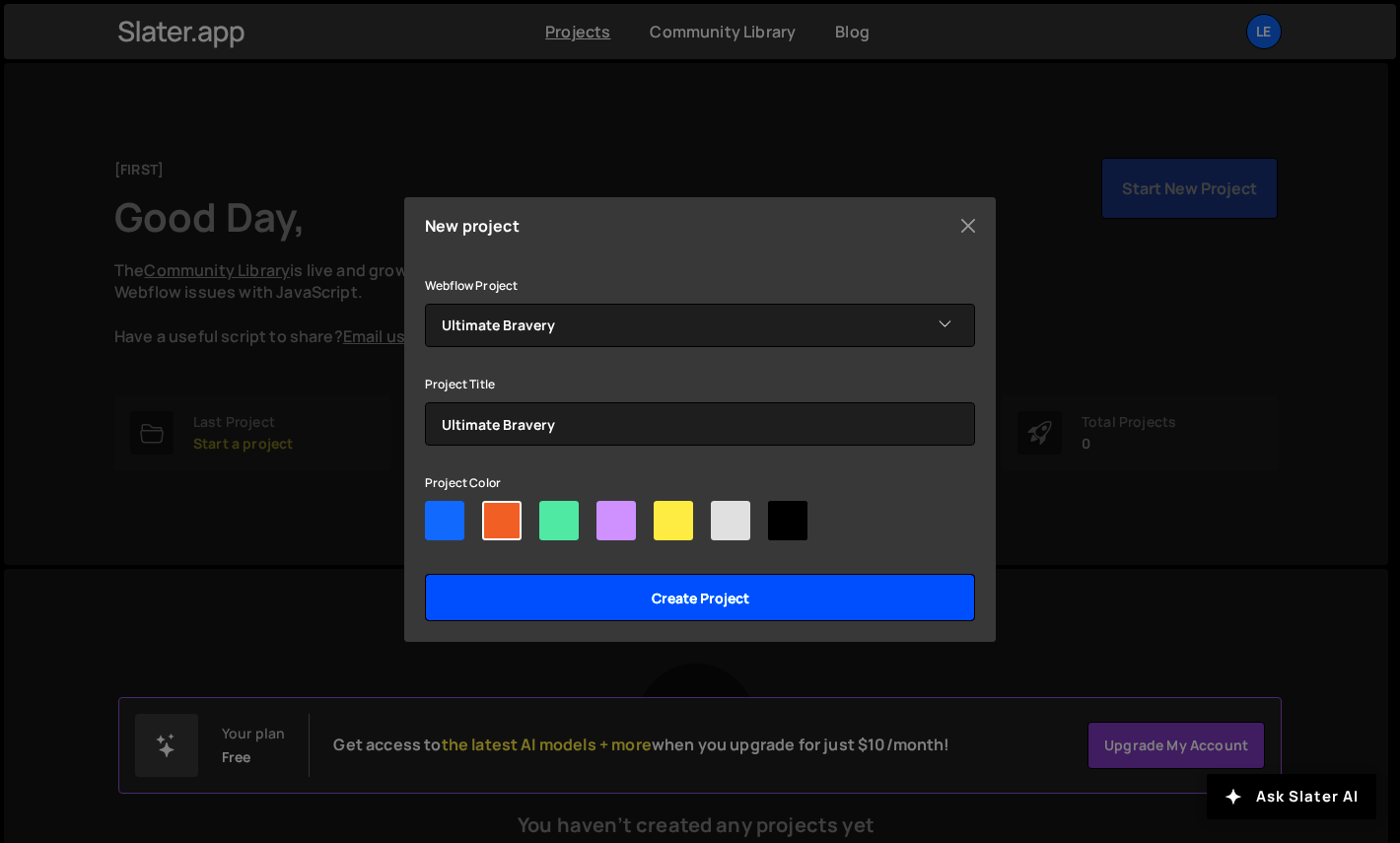 click on "Create project" at bounding box center (700, 597) 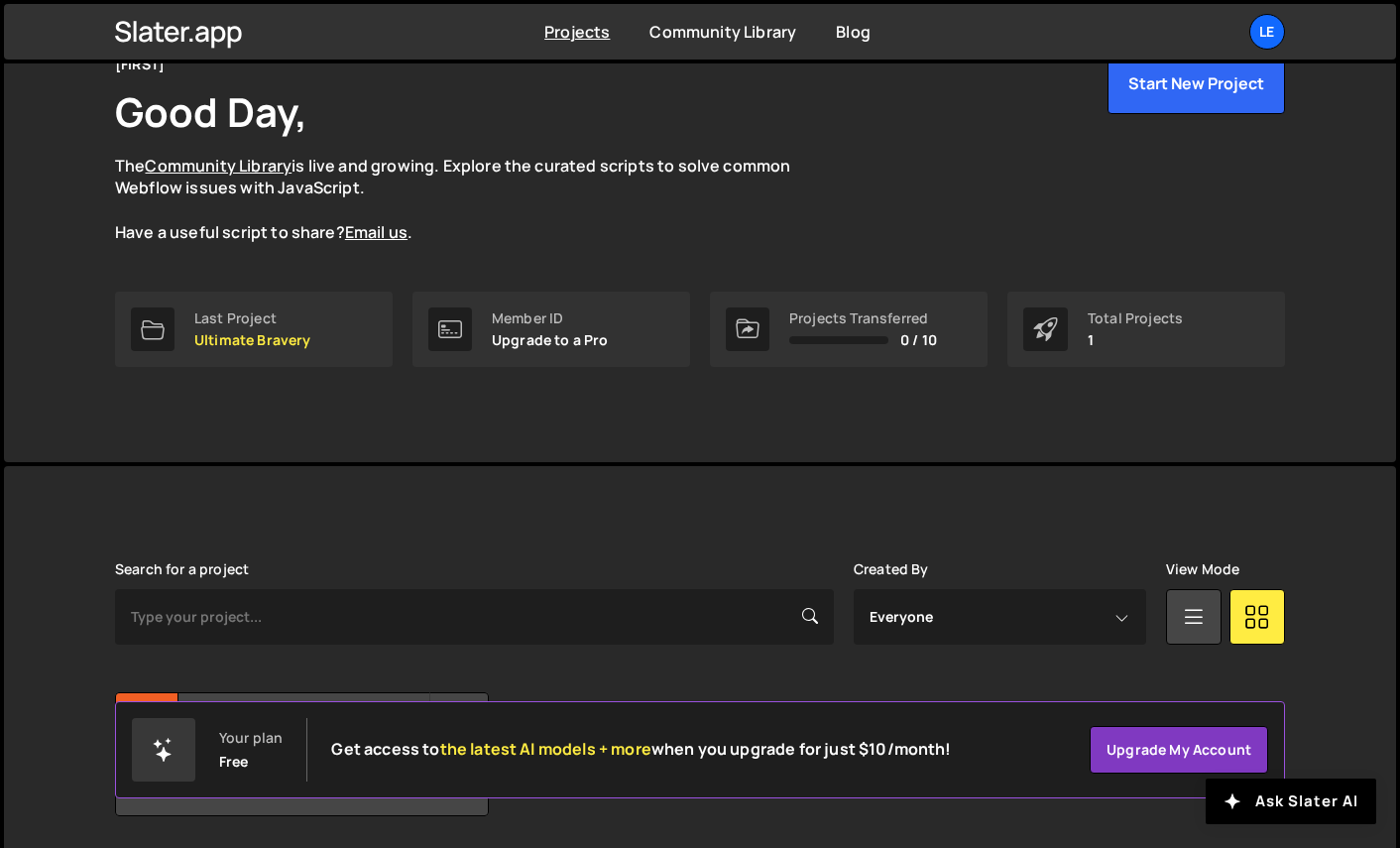 scroll, scrollTop: 173, scrollLeft: 0, axis: vertical 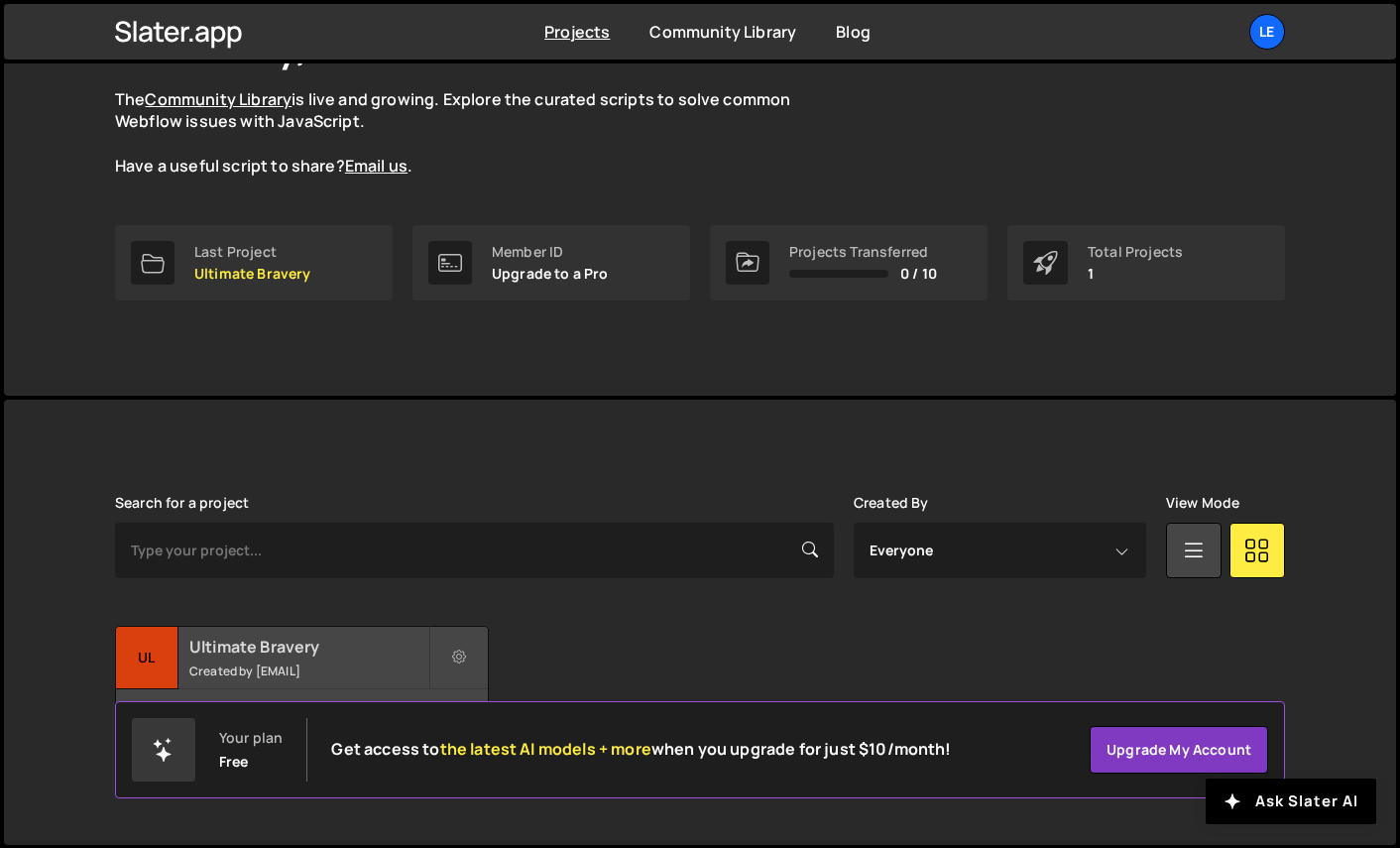 click on "Ultimate Bravery
Created by leo.lecee@gmail.com" at bounding box center (301, 658) 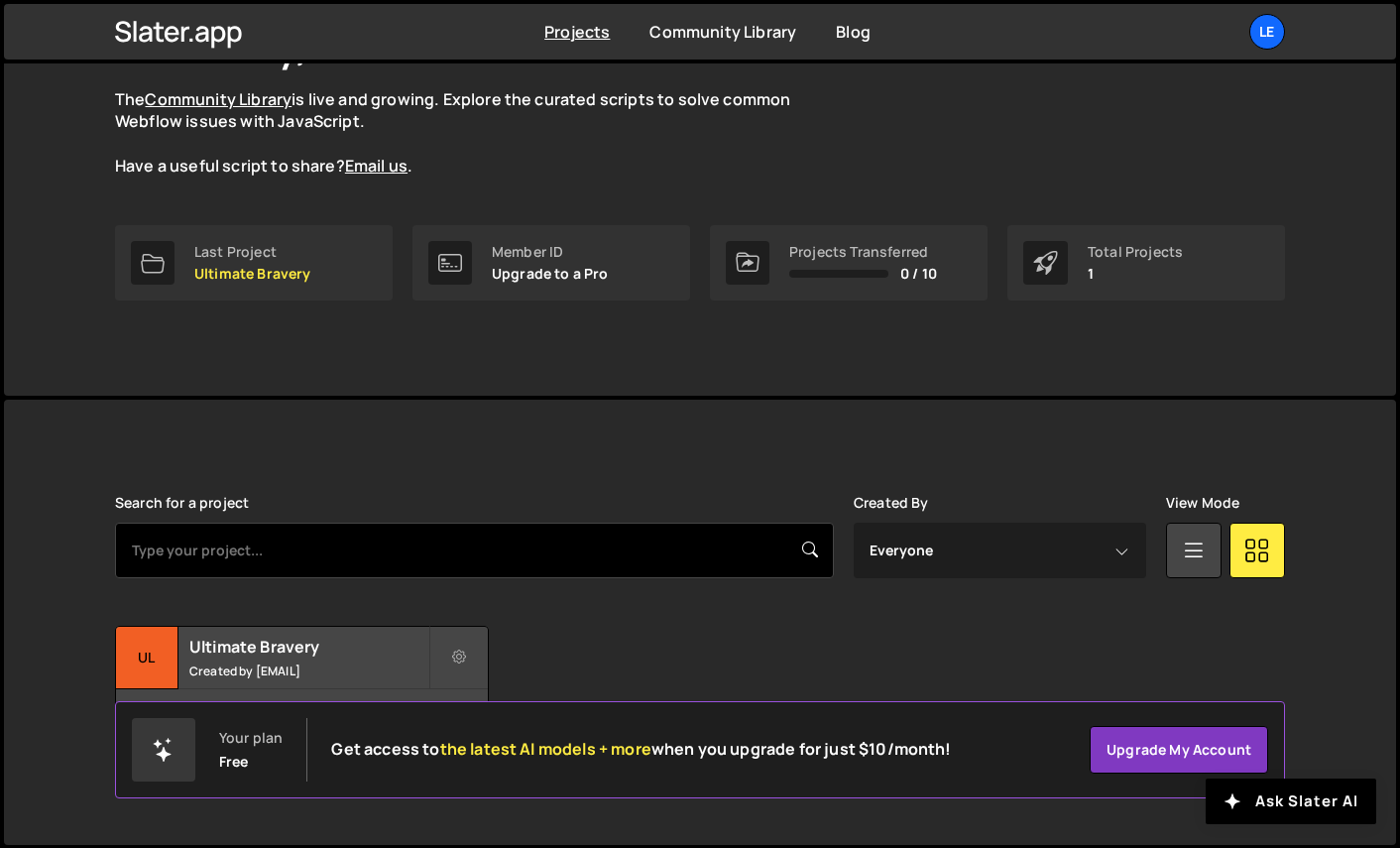 scroll, scrollTop: 0, scrollLeft: 0, axis: both 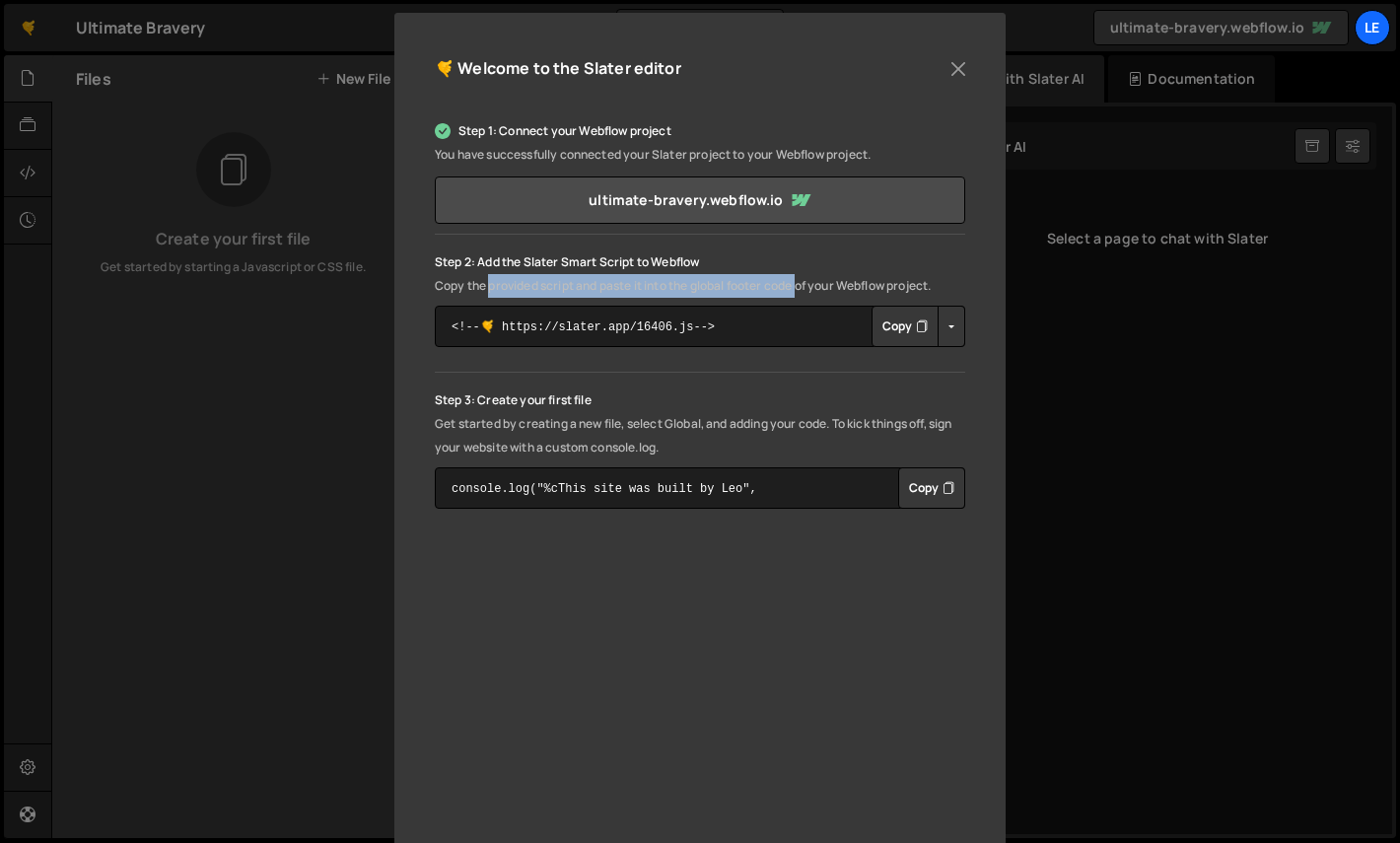 drag, startPoint x: 486, startPoint y: 286, endPoint x: 801, endPoint y: 290, distance: 315.0254 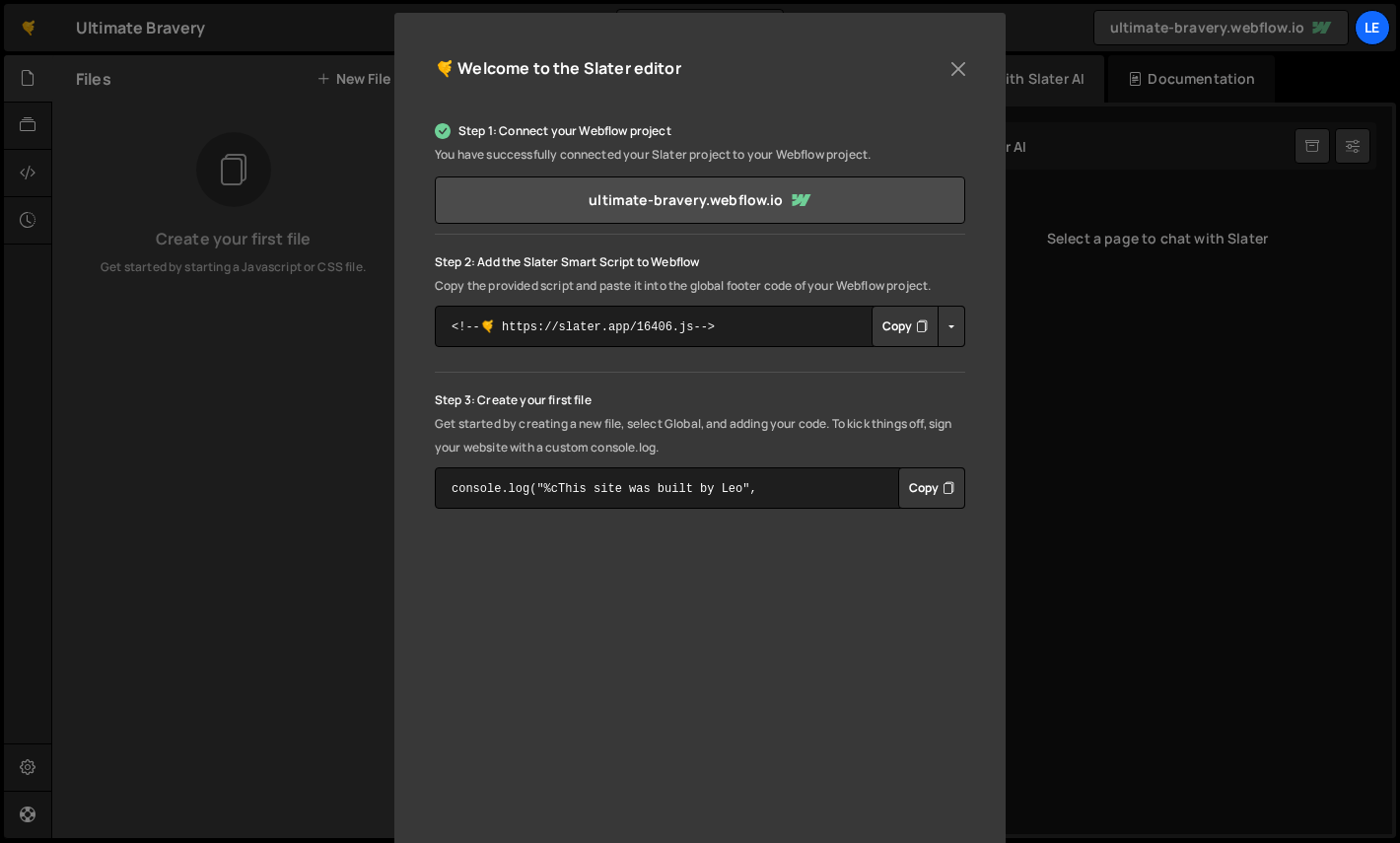 click on "Copy the provided script and paste it into the global footer code of your Webflow project." at bounding box center (700, 286) 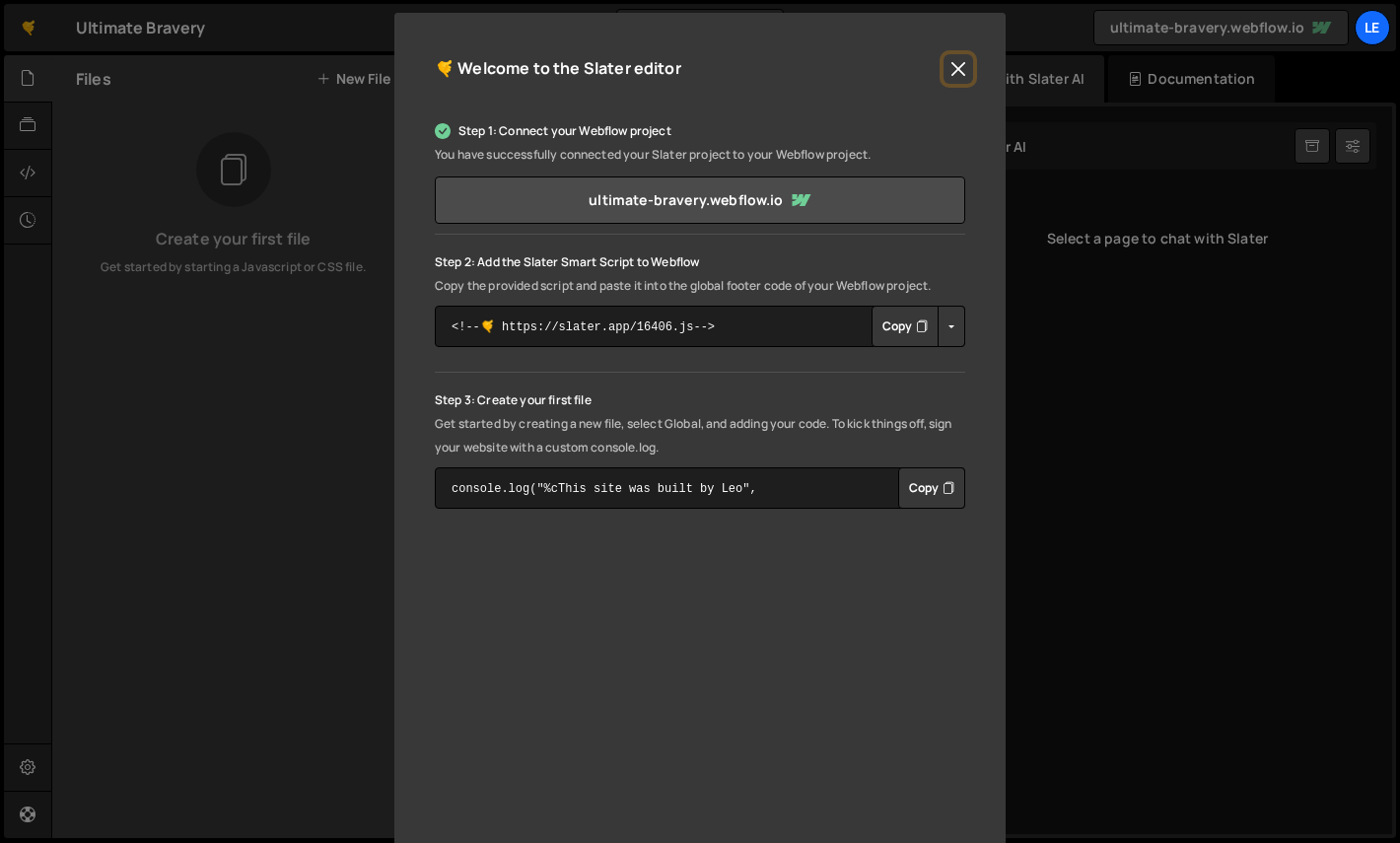 click at bounding box center [958, 69] 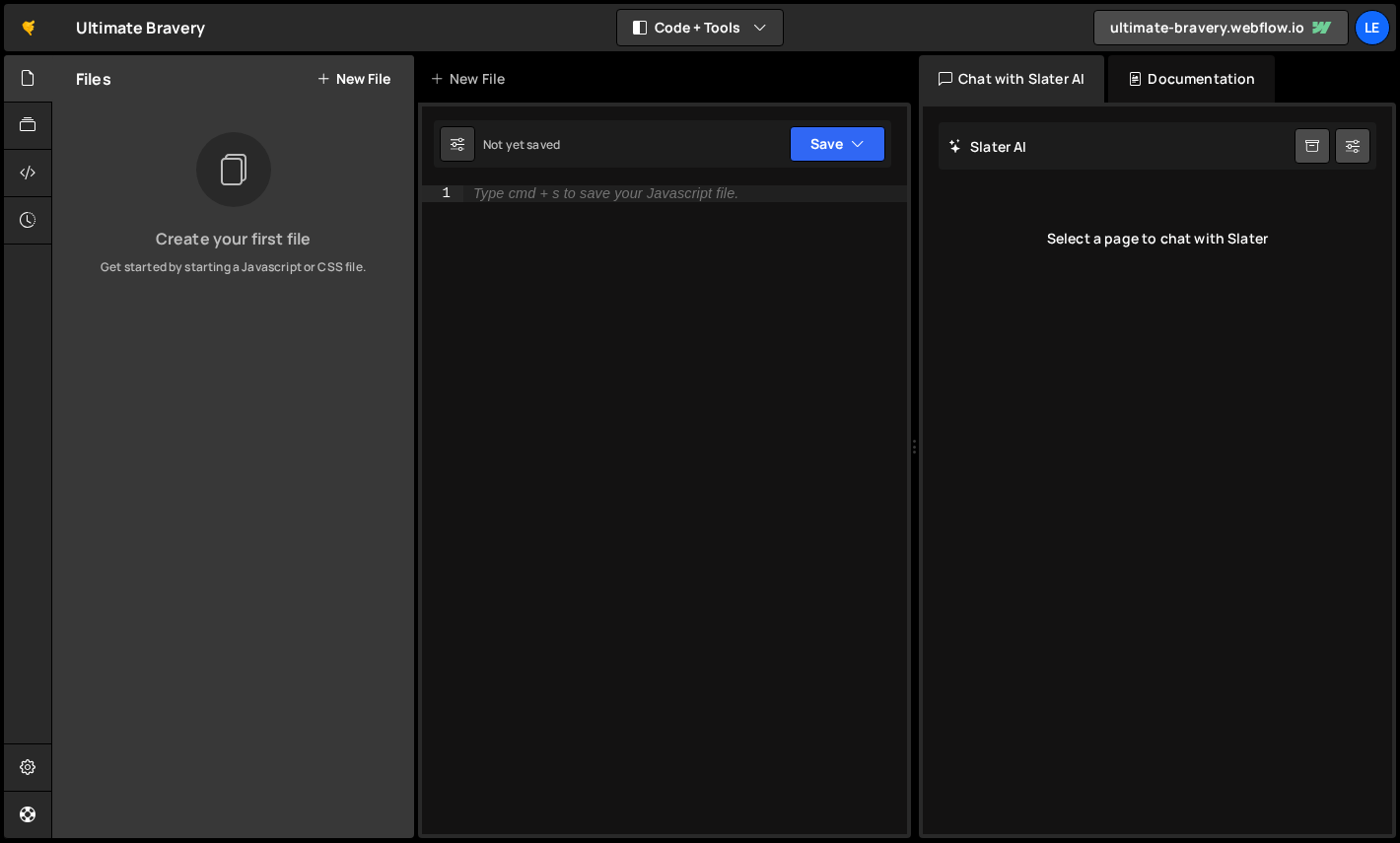 click on "Type cmd + s to save your Javascript file." at bounding box center [685, 526] 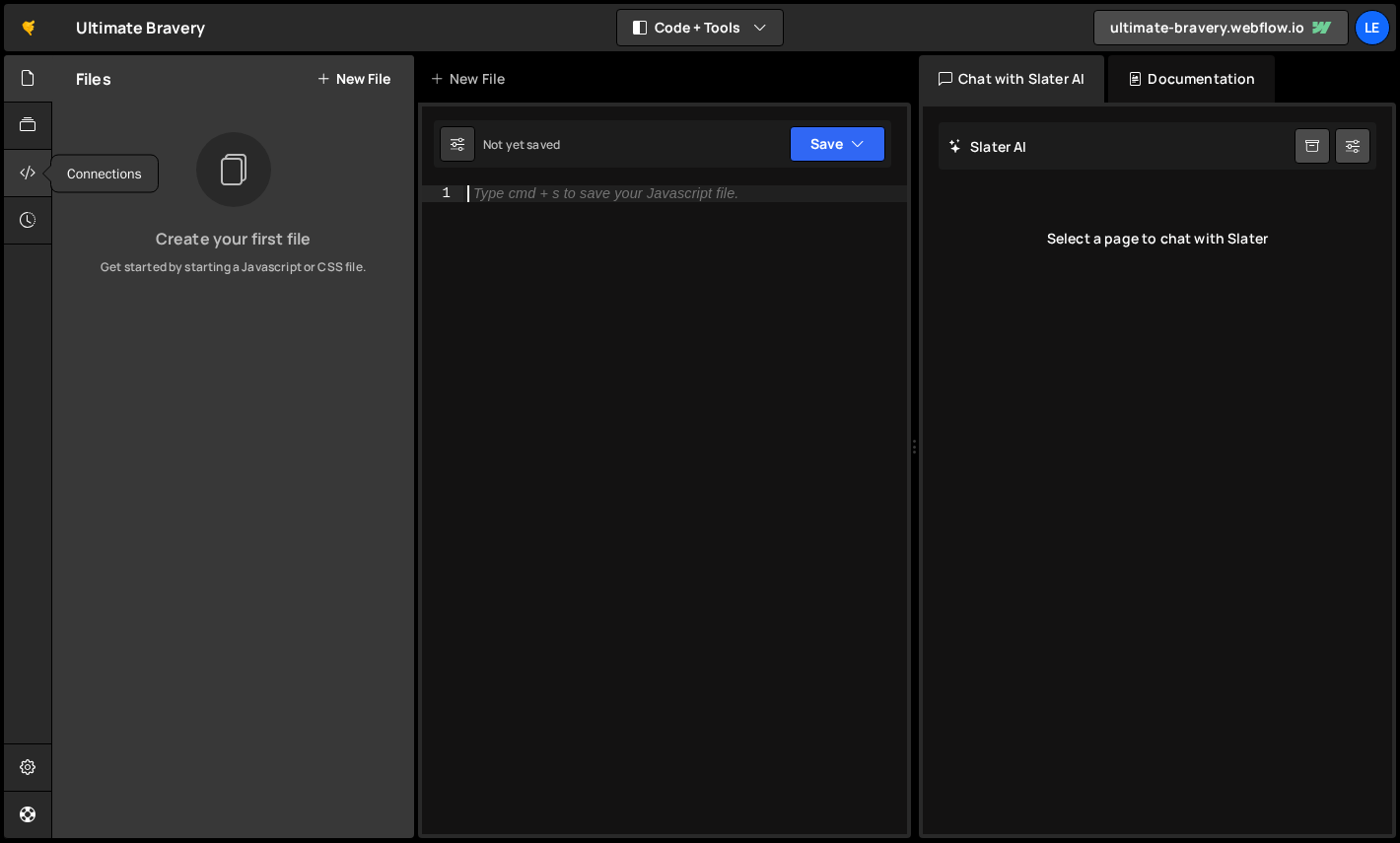 click at bounding box center (28, 174) 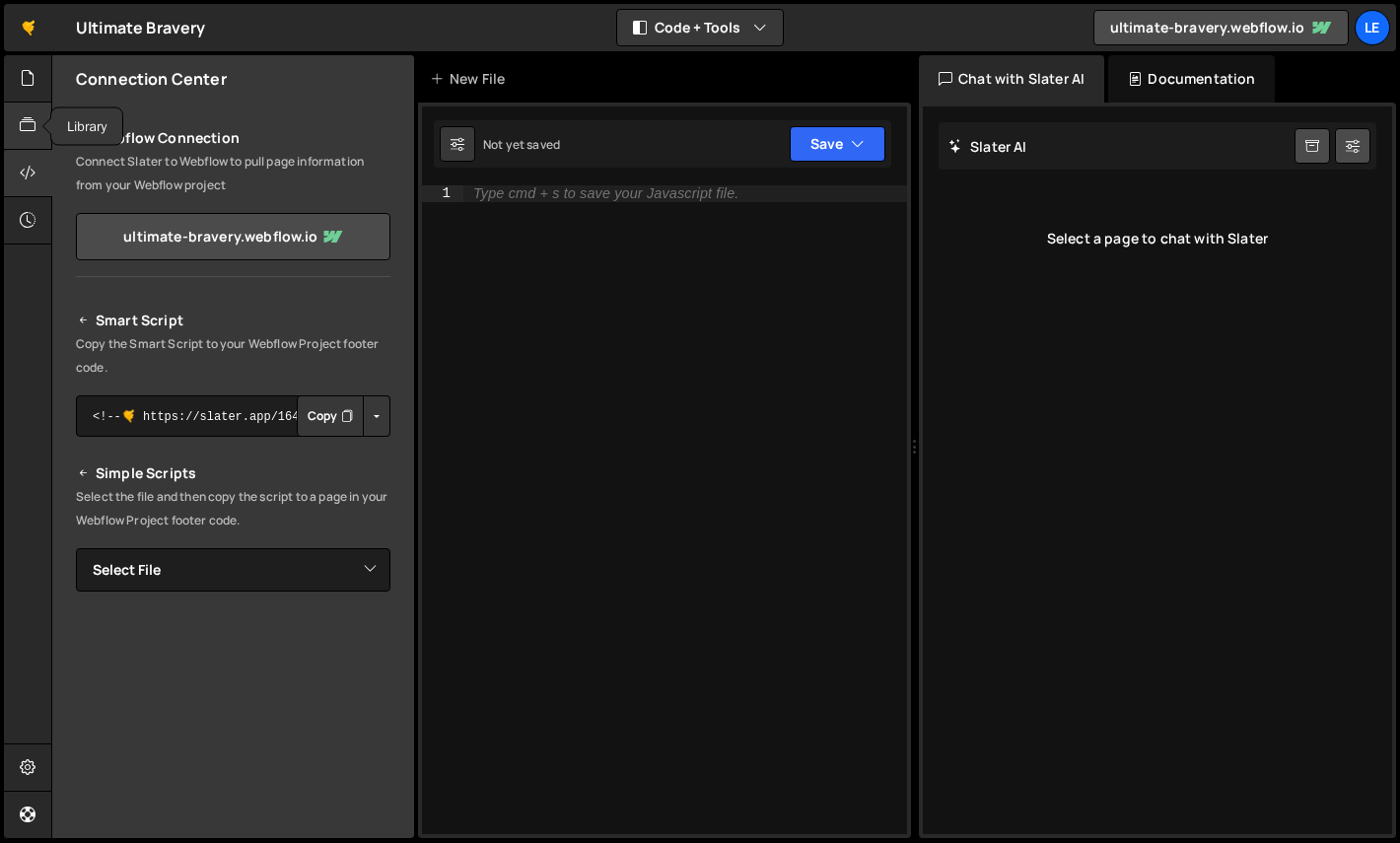 click at bounding box center (28, 125) 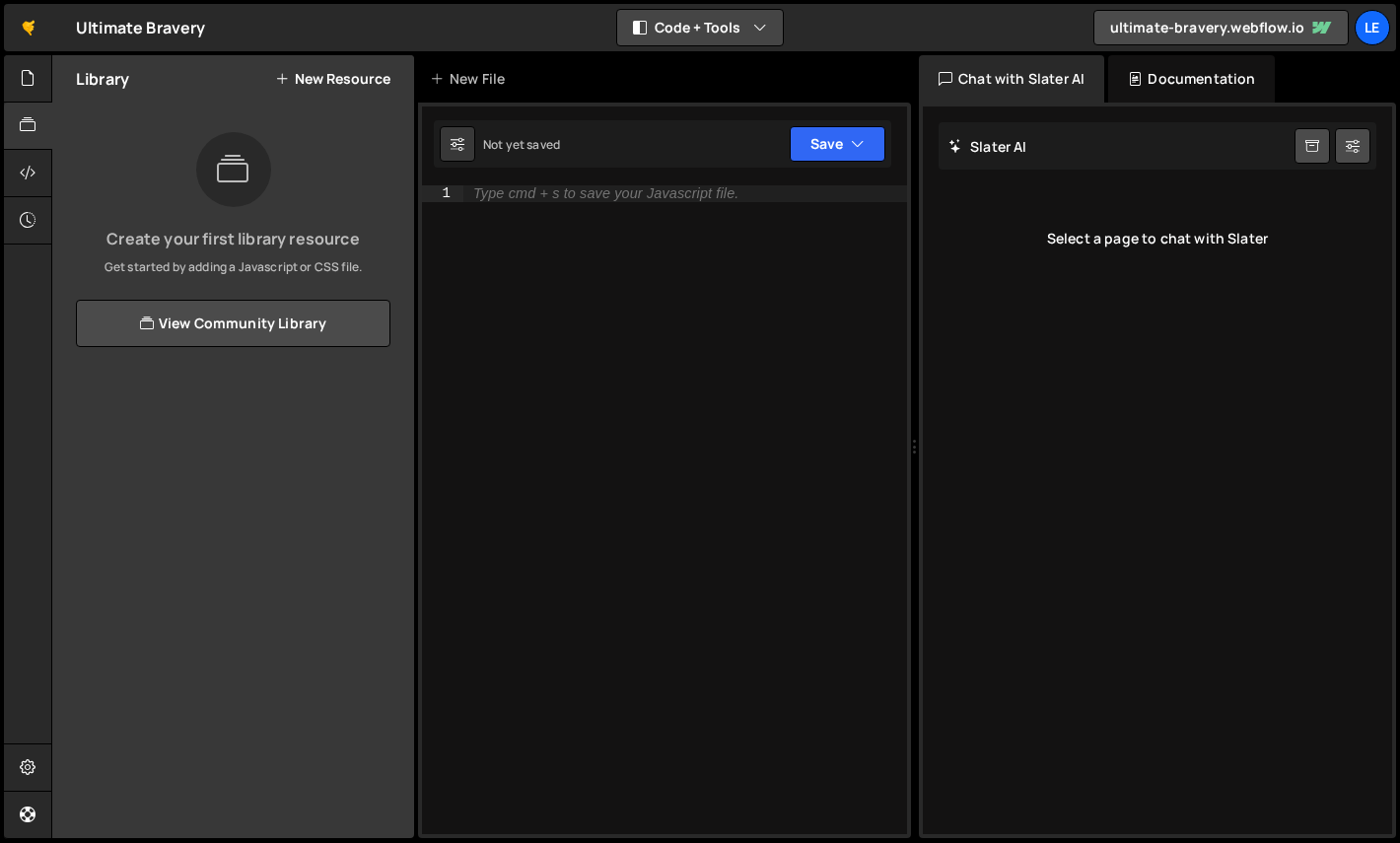 click on "Code + Tools" at bounding box center (700, 28) 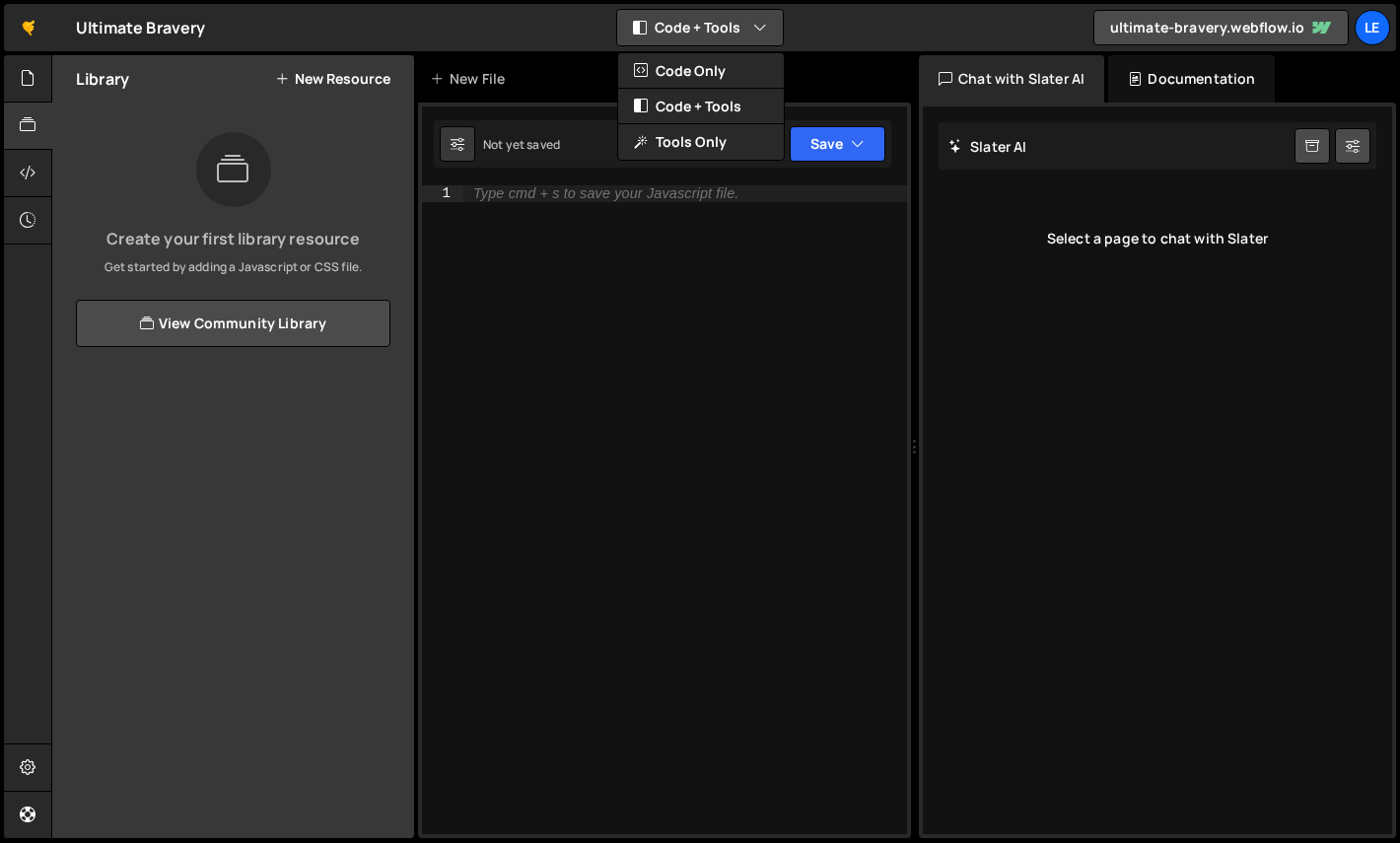 click at bounding box center (760, 28) 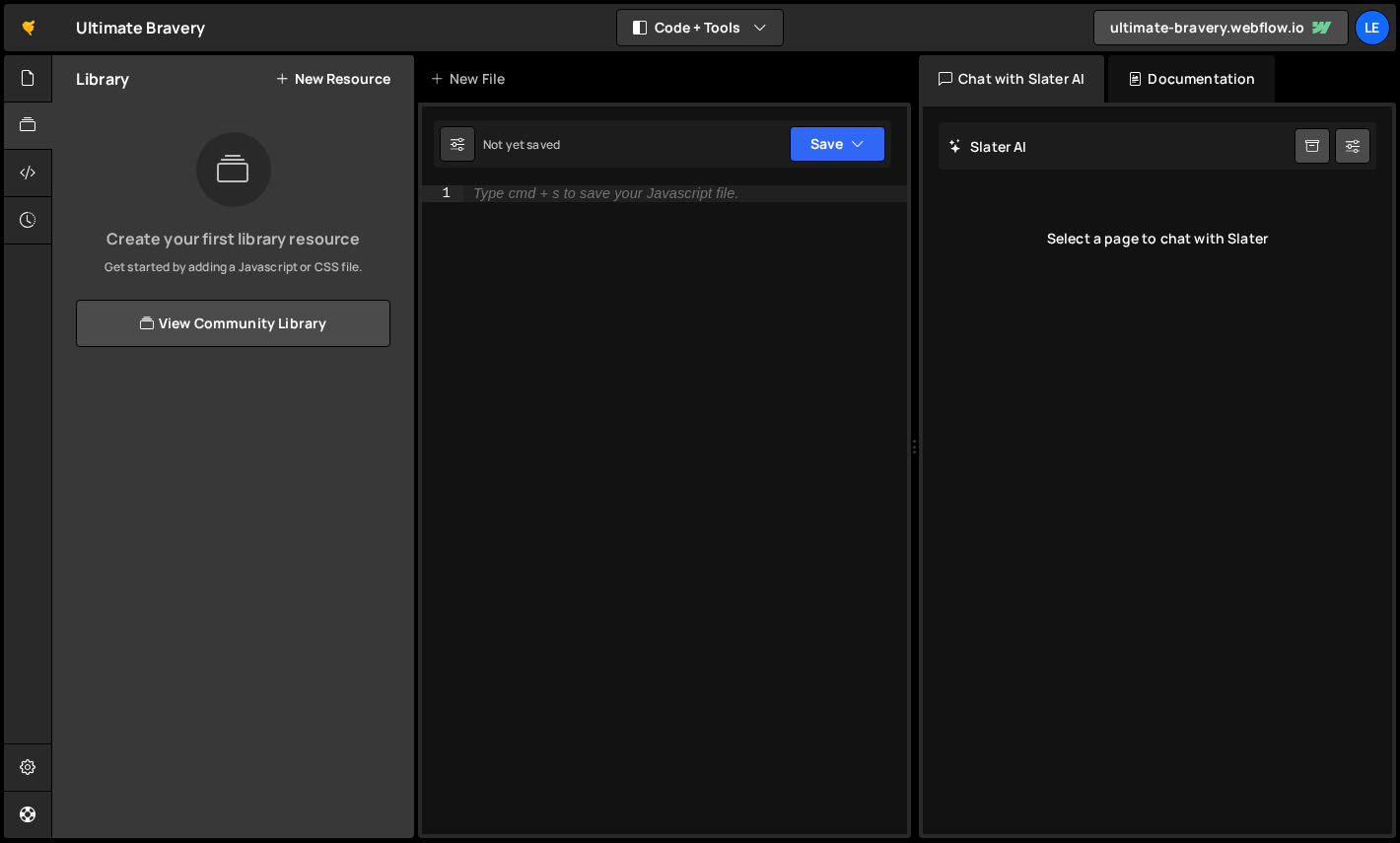 click on "Type cmd + s to save your Javascript file." at bounding box center (685, 526) 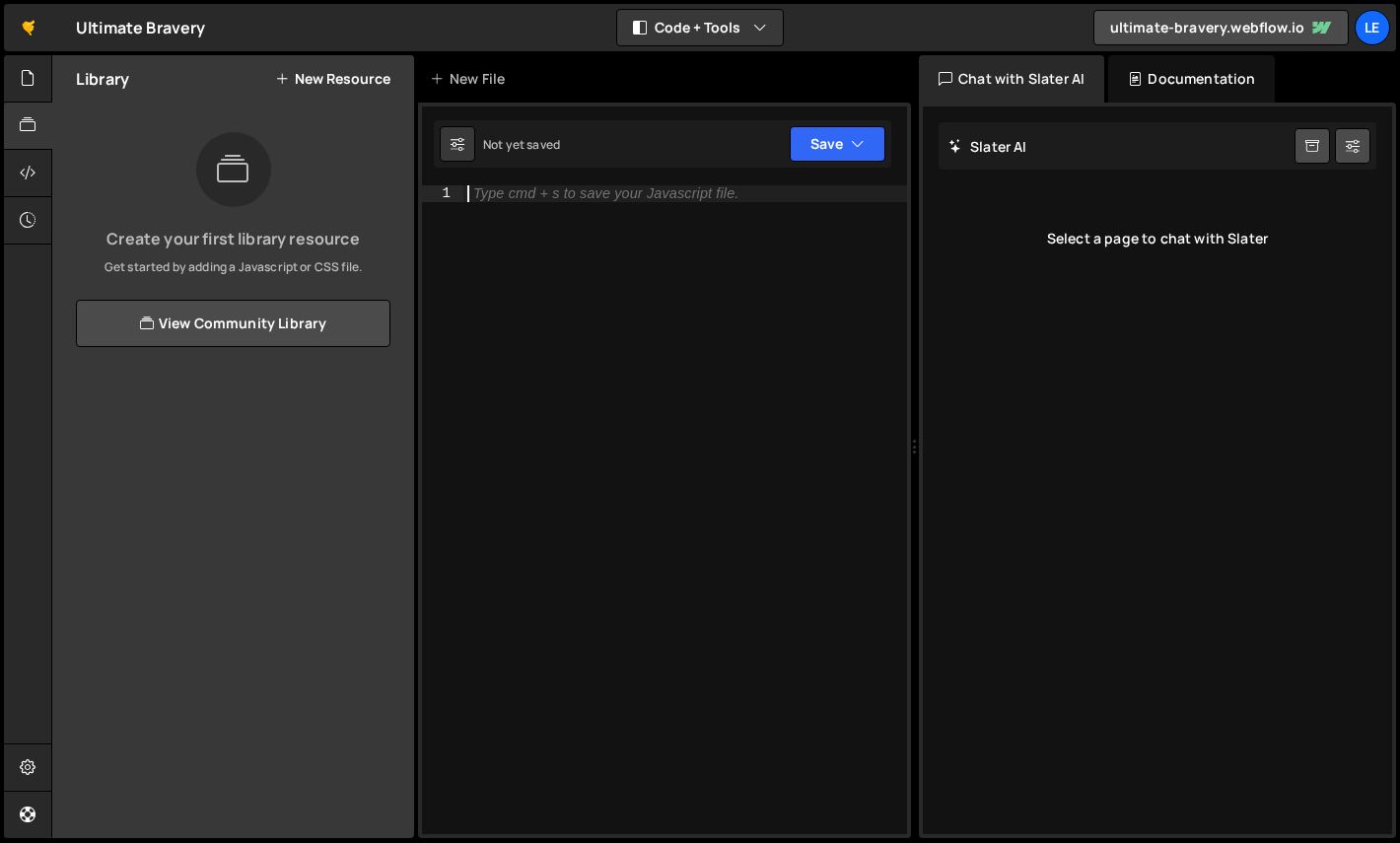 click on "Select a page to chat with Slater" at bounding box center (1157, 239) 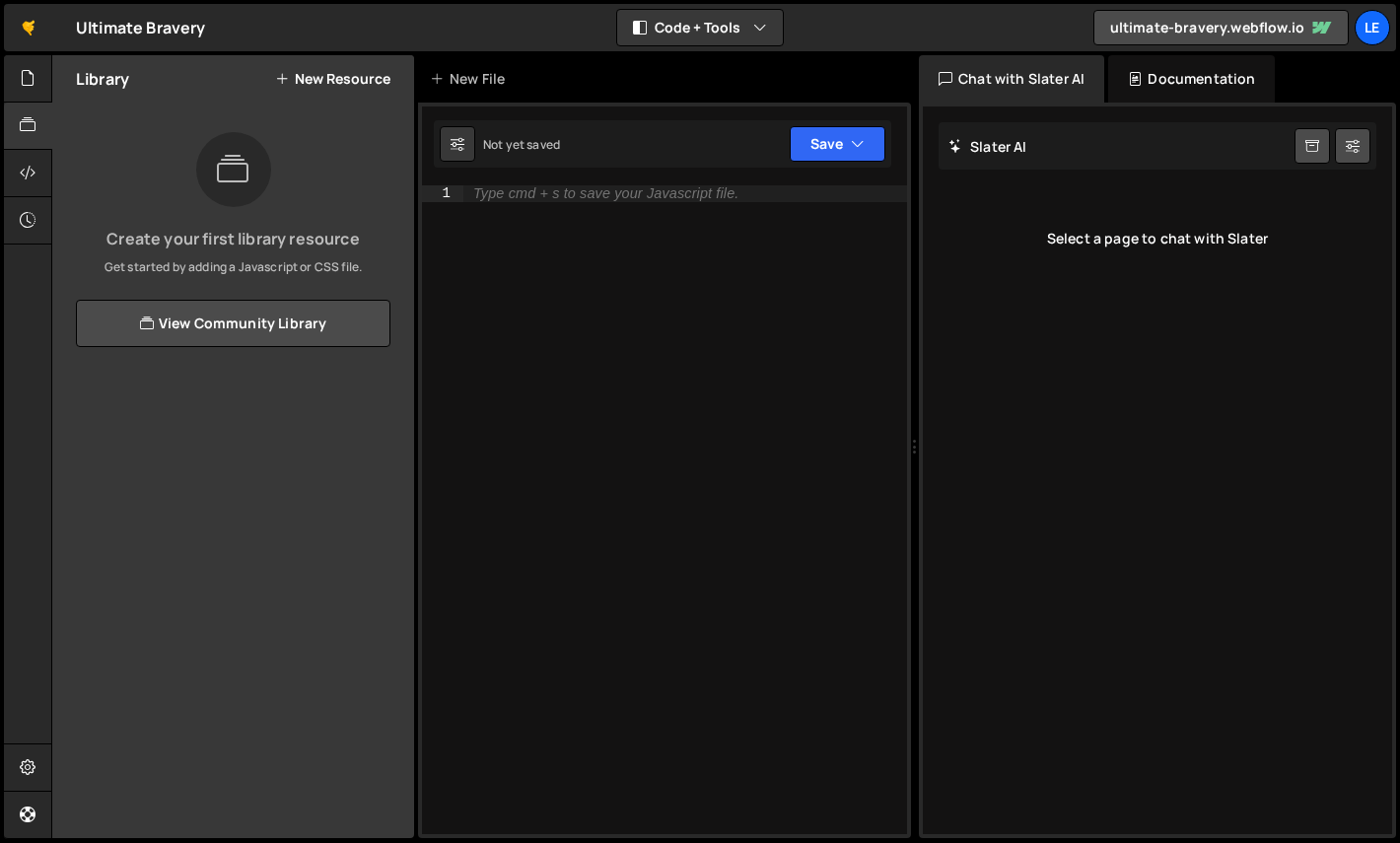 click on "Slater AI" at bounding box center [988, 146] 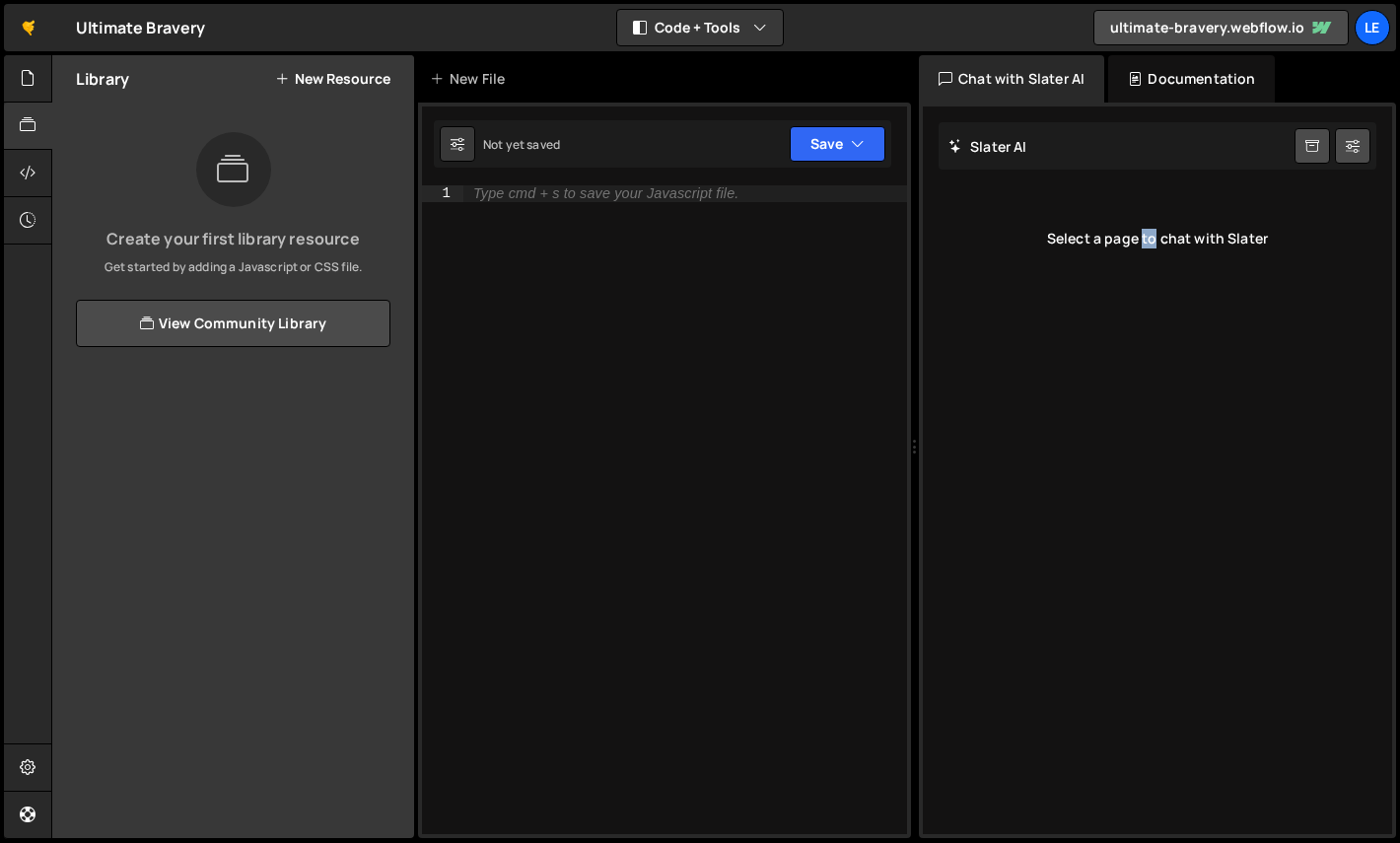 click on "Select a page to chat with Slater" at bounding box center [1157, 239] 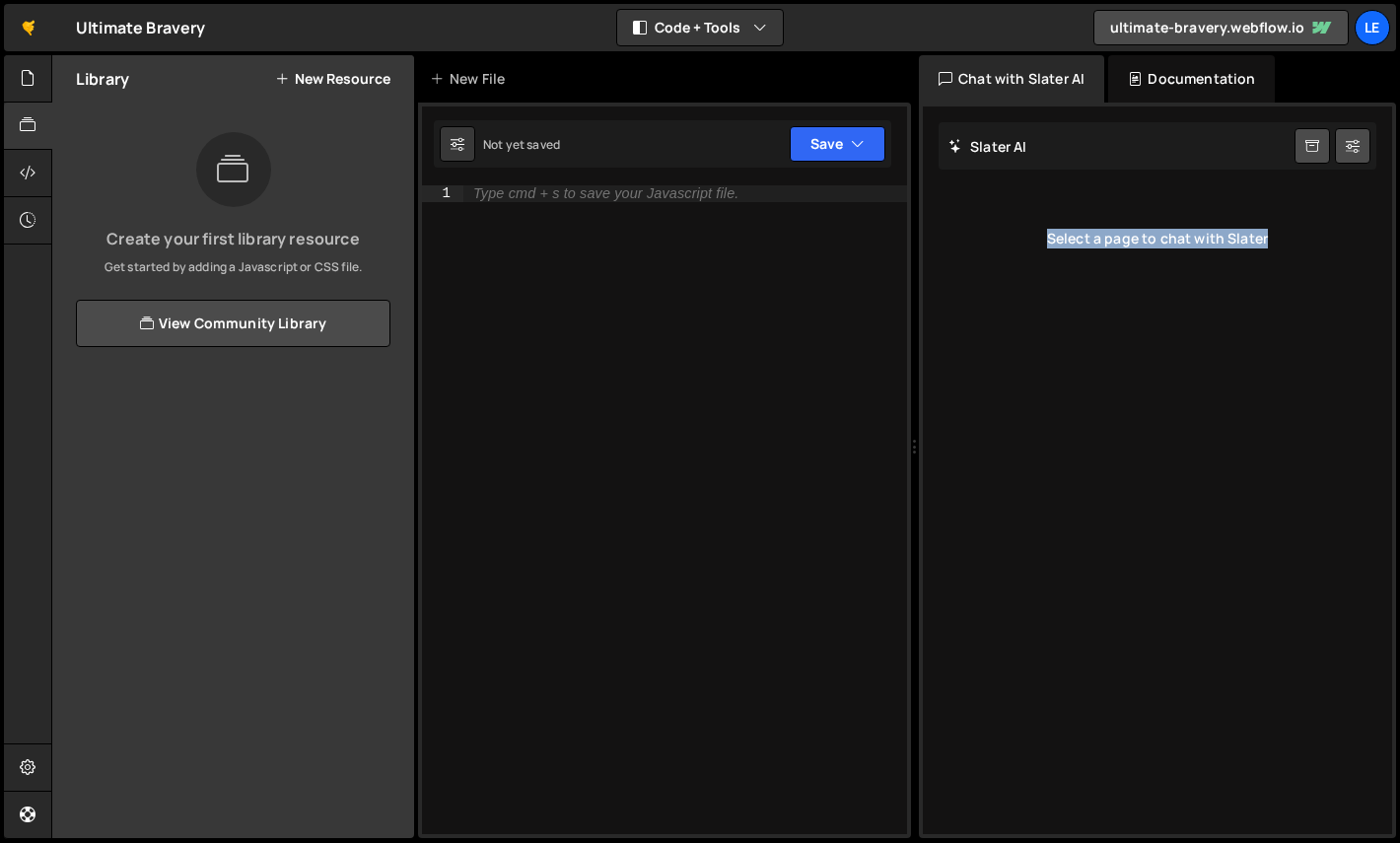click on "Select a page to chat with Slater" at bounding box center (1157, 239) 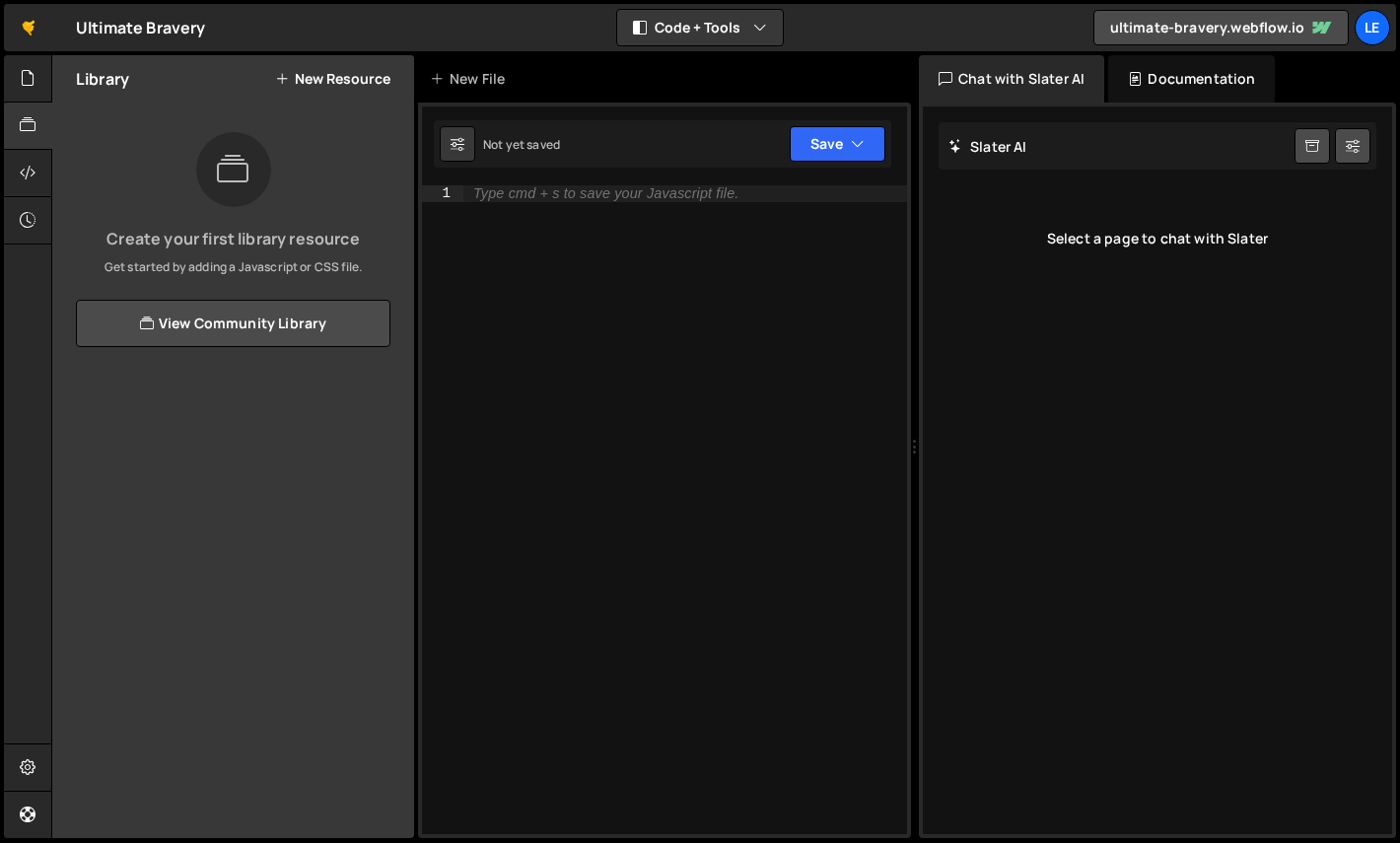 click on "Documentation" at bounding box center [1191, 79] 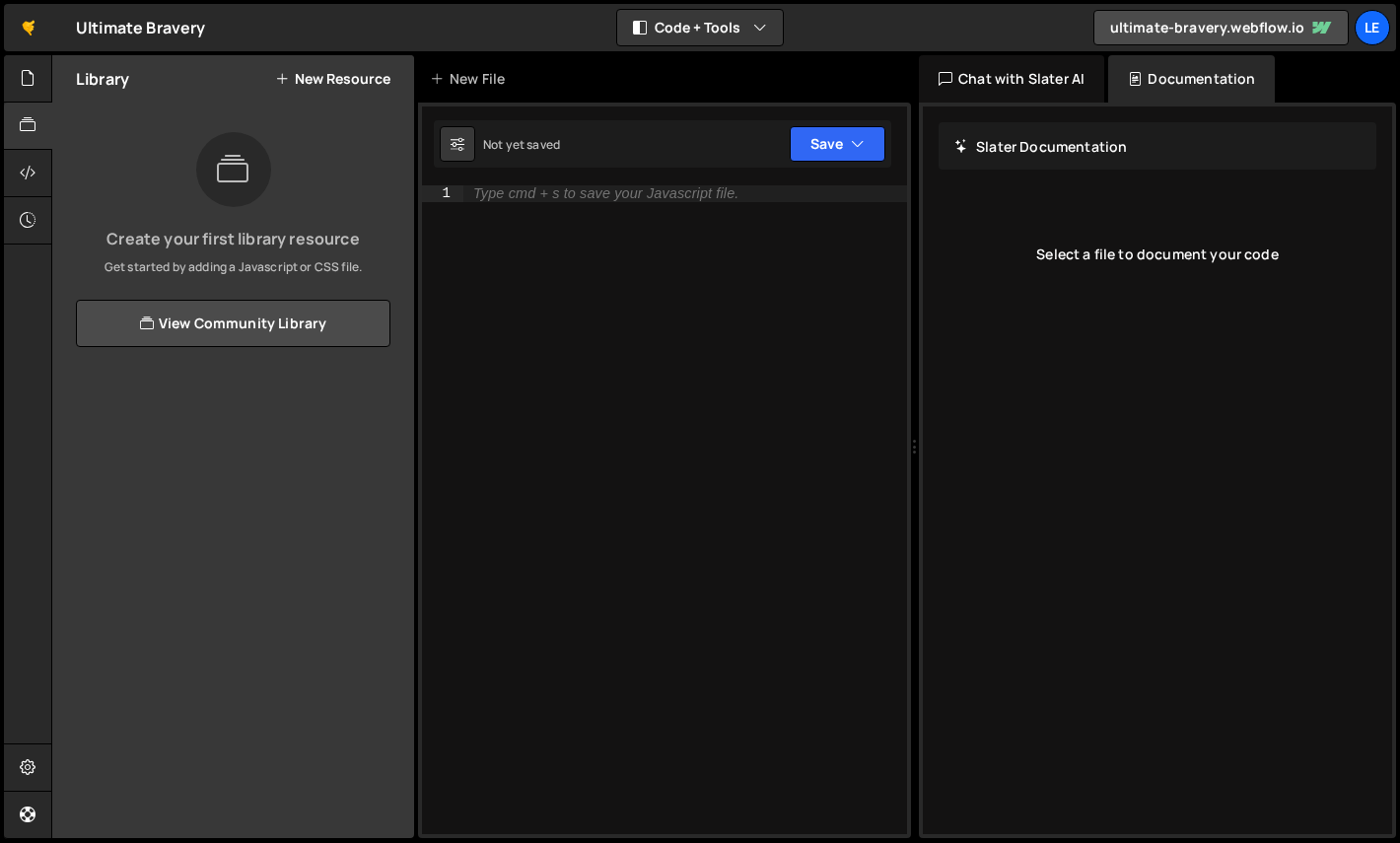 click on "Chat with Slater AI" at bounding box center [1012, 79] 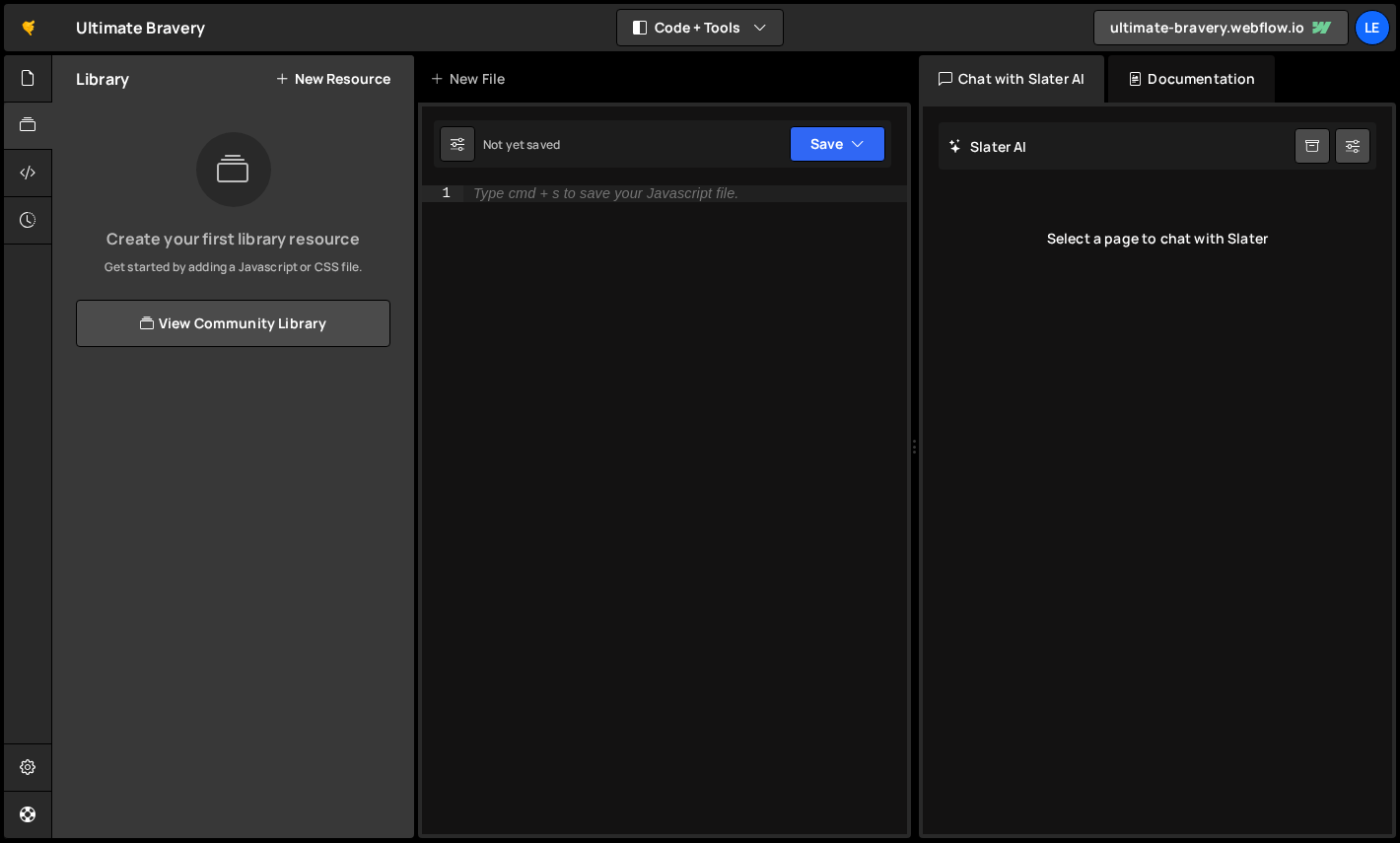 click on "[NUMBER] Type cmd + s to save your Javascript file.     הההההההההההההההההההההההההההההההההההההההההההההההההההההההההההההההההההההההההההההההההההההההההההההההההההההההההההההההההההההההההההההההההההההההההההההההההההההההההההההההההההההההההההההההההההההההההההההההההההההההההההההההההההההההההההההההההההההההההההההההההההההההההה XXXXXXXXXXXXXXXXXXXXXXXXXXXXXXXXXXXXXXXXXXXXXXXXXXXXXXXXXXXXXXXXXXXXXXXXXXXXXXXXXXXXXXXXXXXXXXXXXXXXXXXXXXXXXXXXXXXXXXXXXXXXXXXXXXXXXXXXXXXXXXXXXXXXXXXXXXXXXXXXXXXXXXXXXXXXXXXXXXXXXXXXXXXXXXXXXXXXXXXXXXXXXXXXXXXXXXXXXXXXXXXXXXXXXXXXXXXXXXXXXXXXXXXXXX" at bounding box center [665, 470] 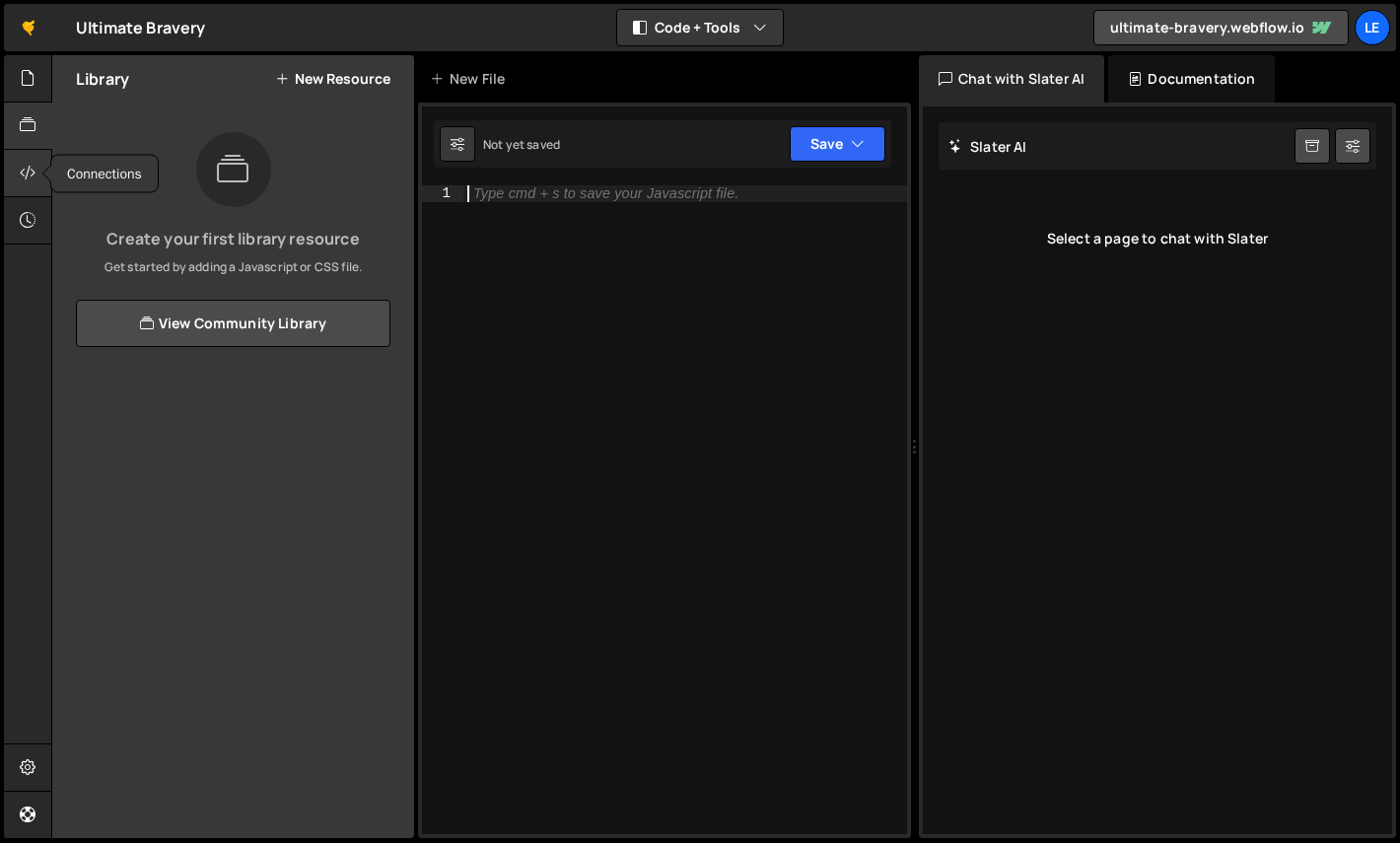 click at bounding box center [28, 174] 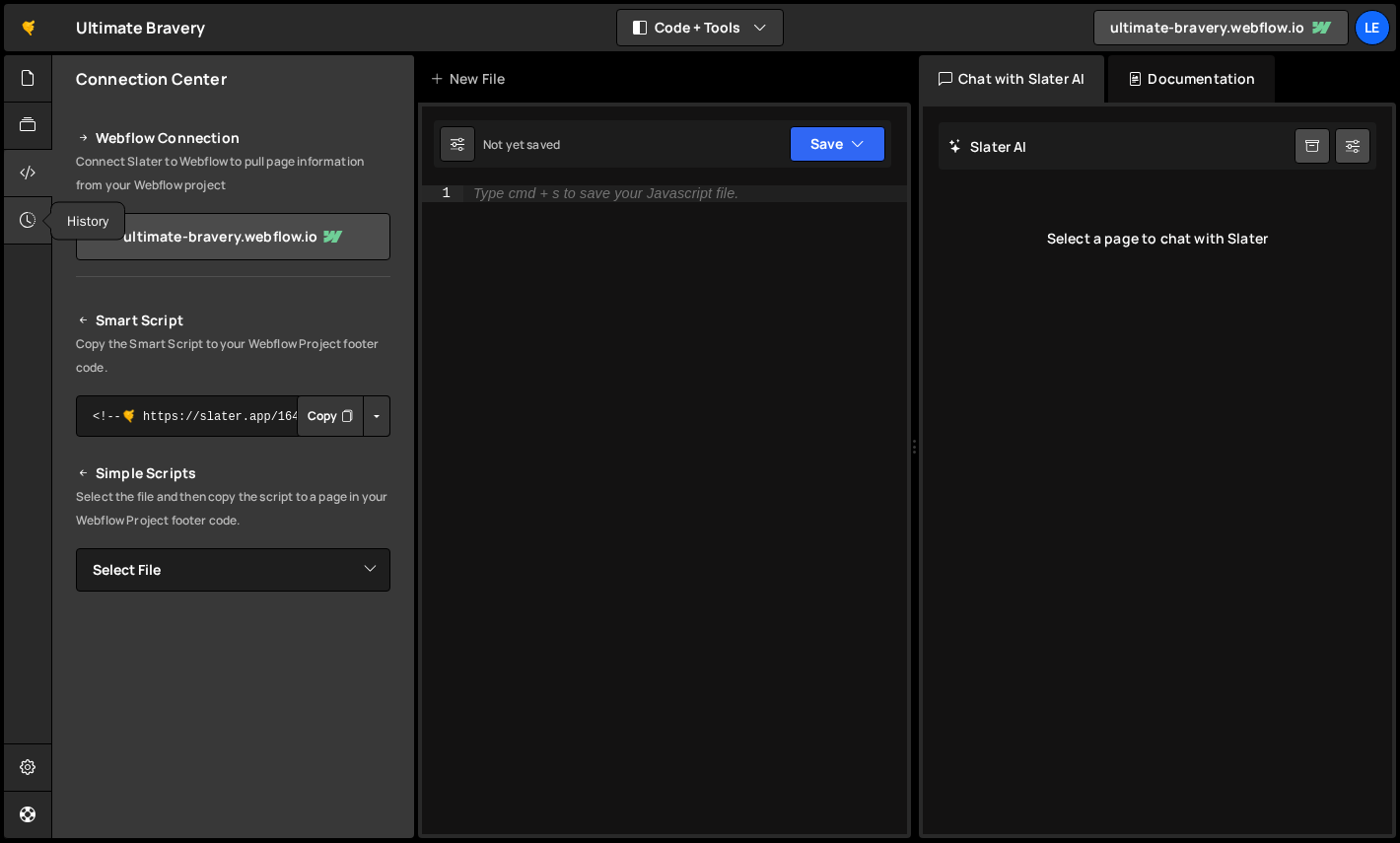 click at bounding box center (28, 221) 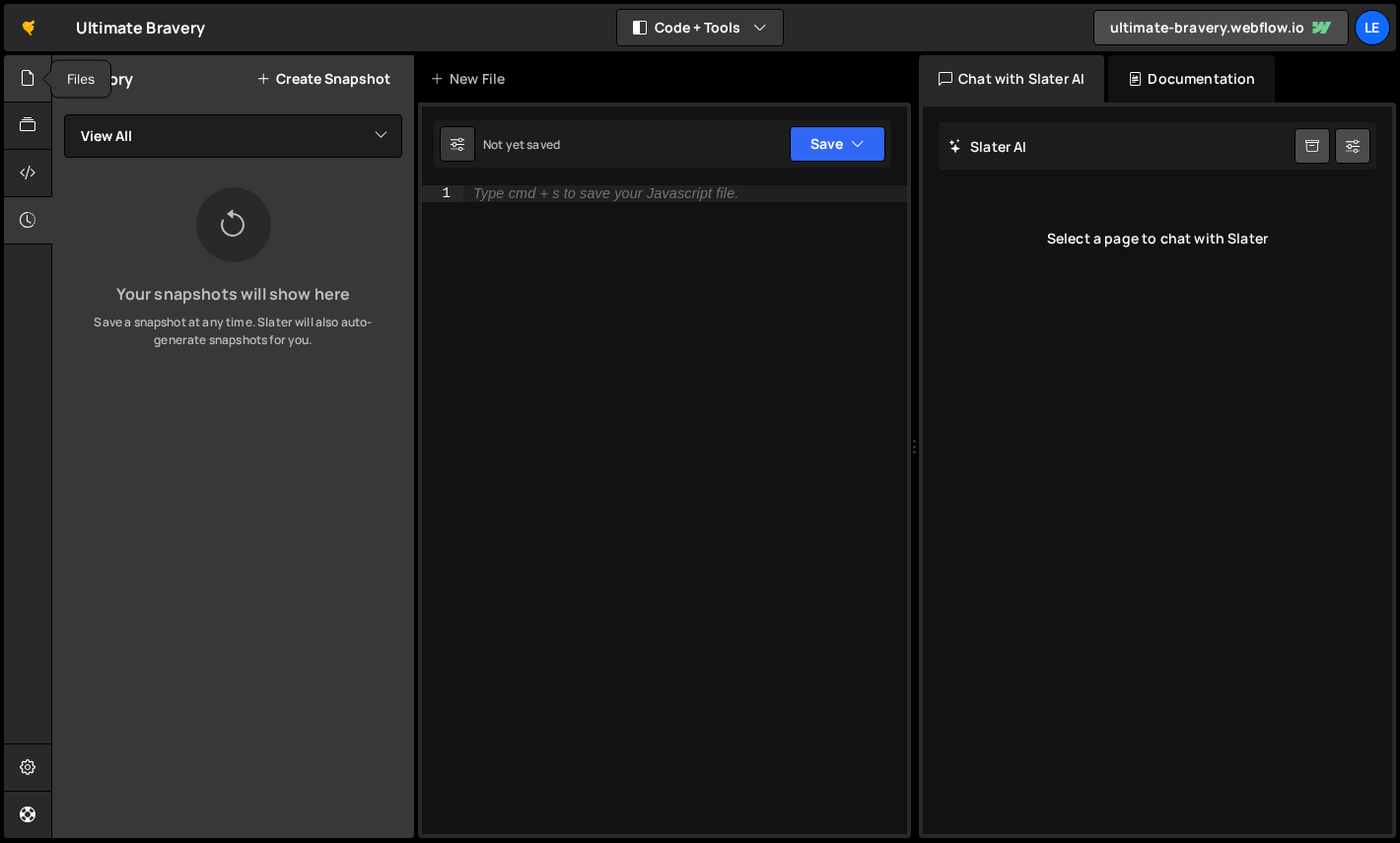 click at bounding box center (28, 78) 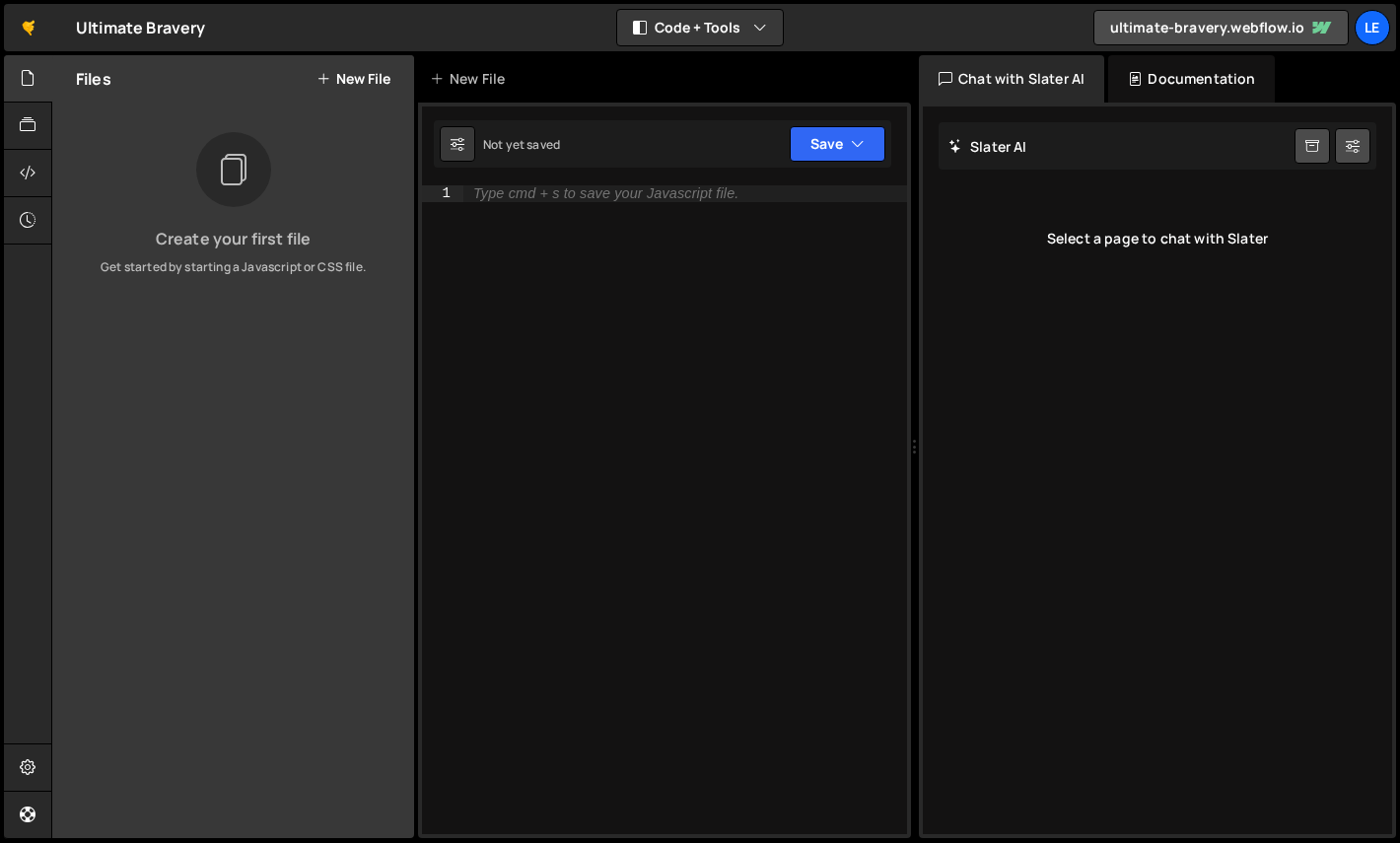 click on "Get started by starting a Javascript or CSS file." at bounding box center [233, 267] 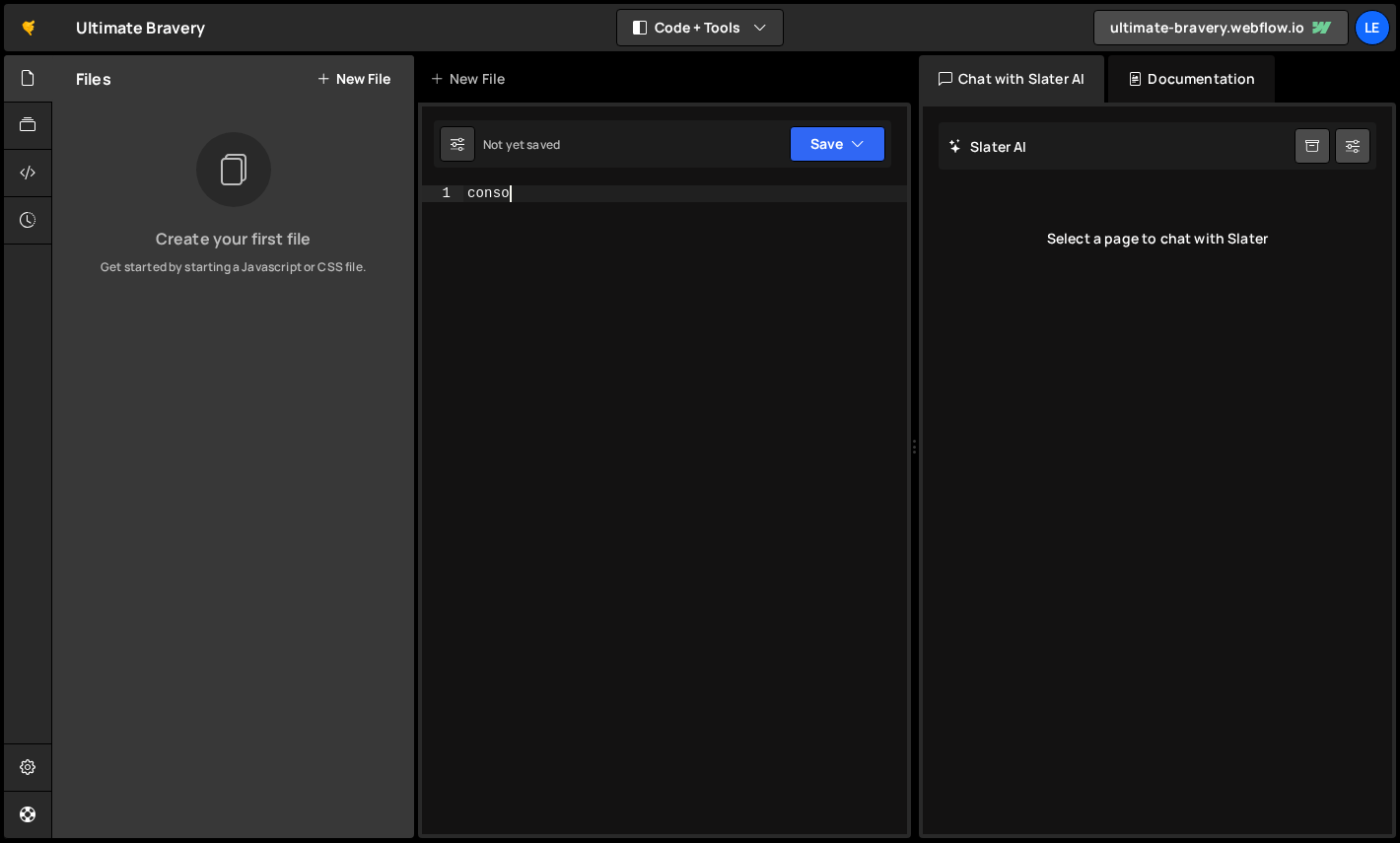 type on "console" 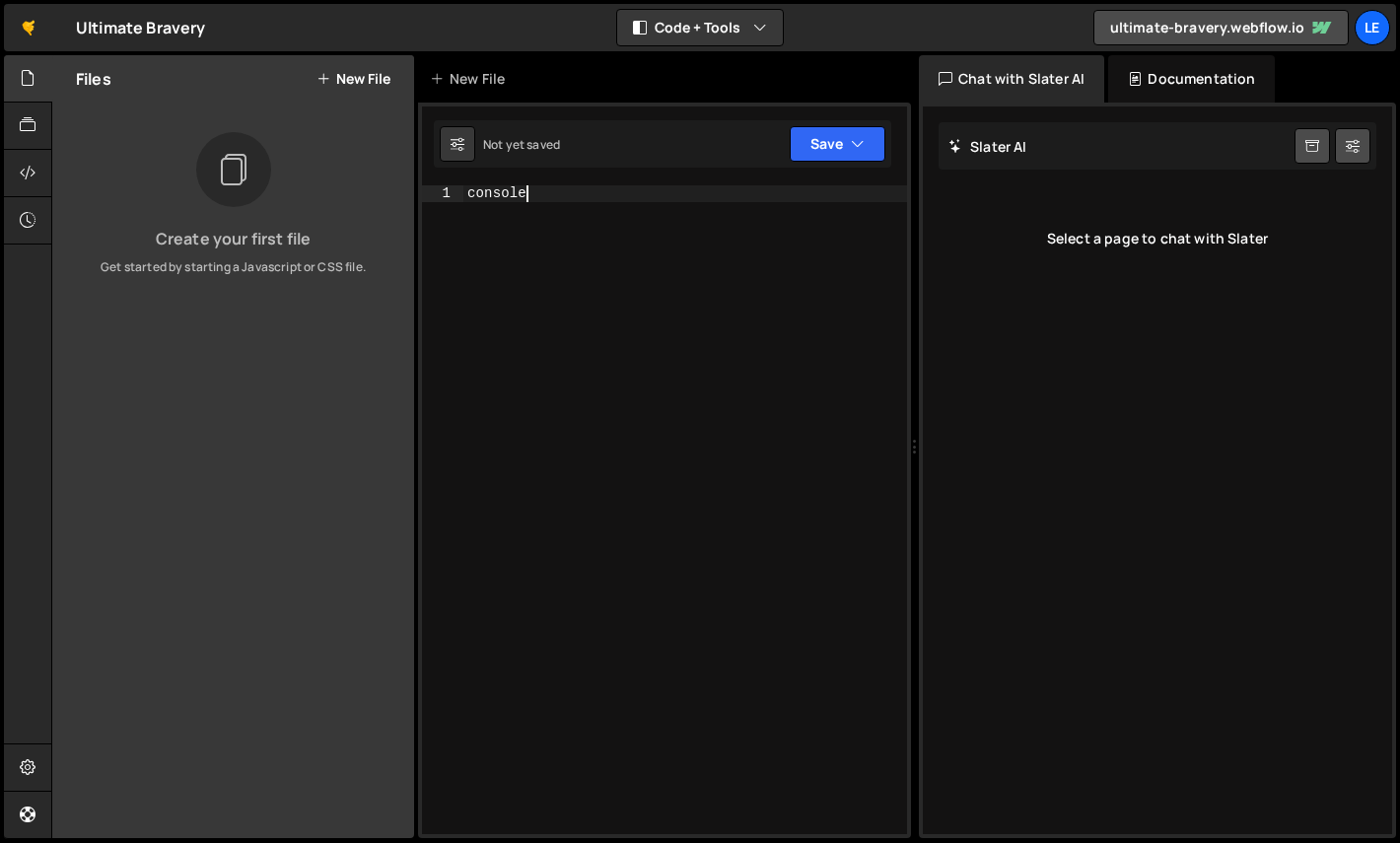 type 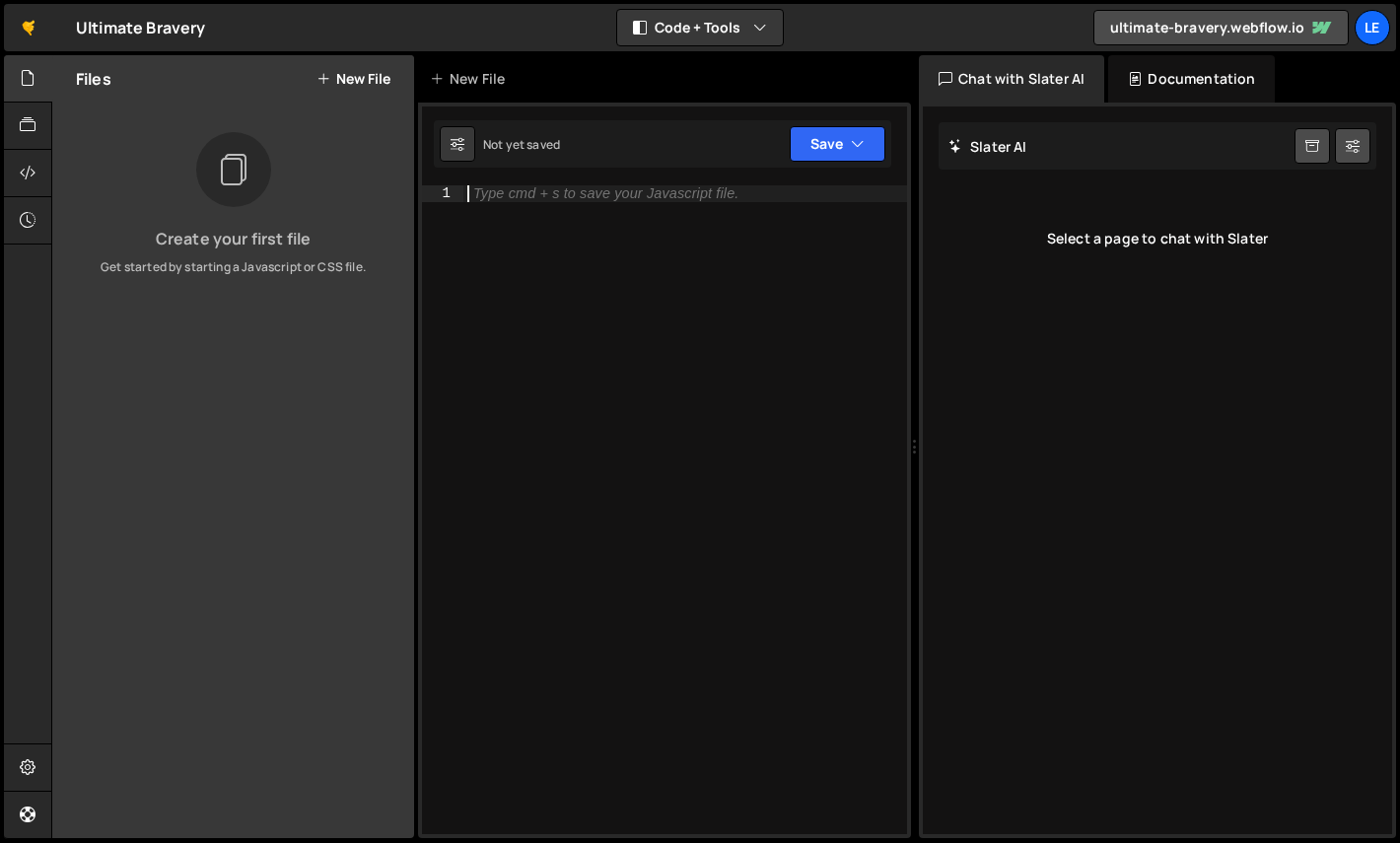 scroll, scrollTop: 0, scrollLeft: 0, axis: both 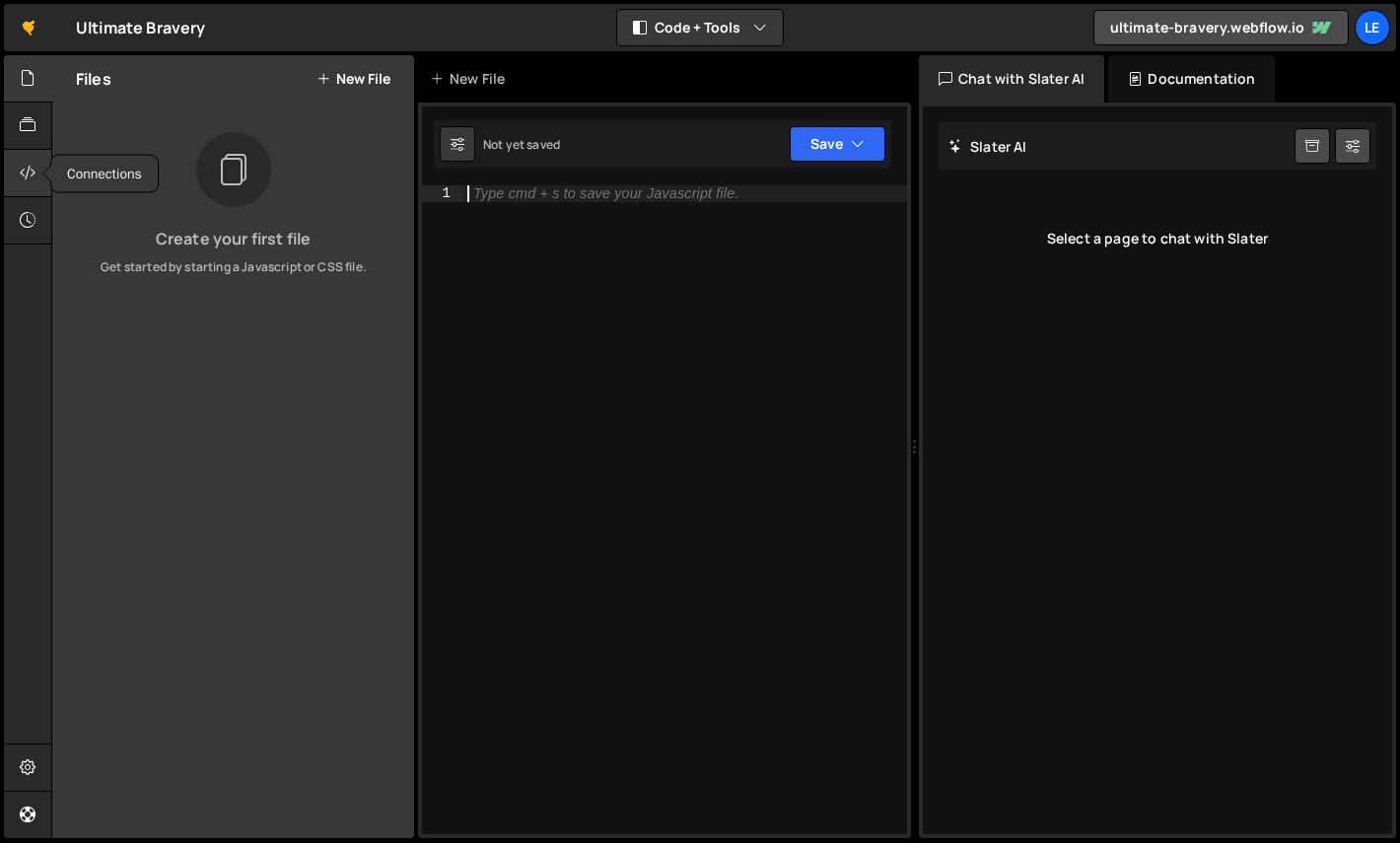 click at bounding box center (28, 173) 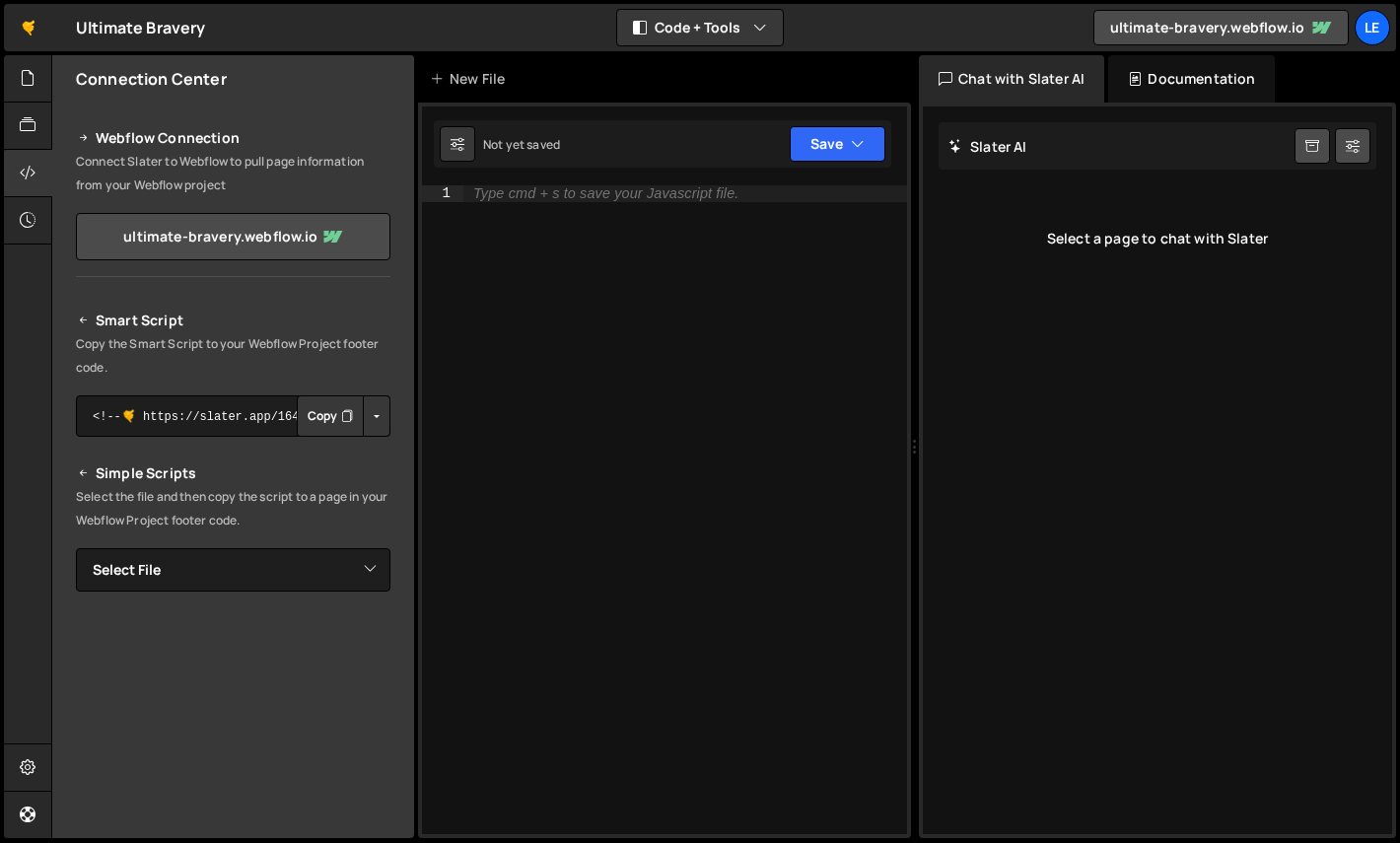click at bounding box center (347, 416) 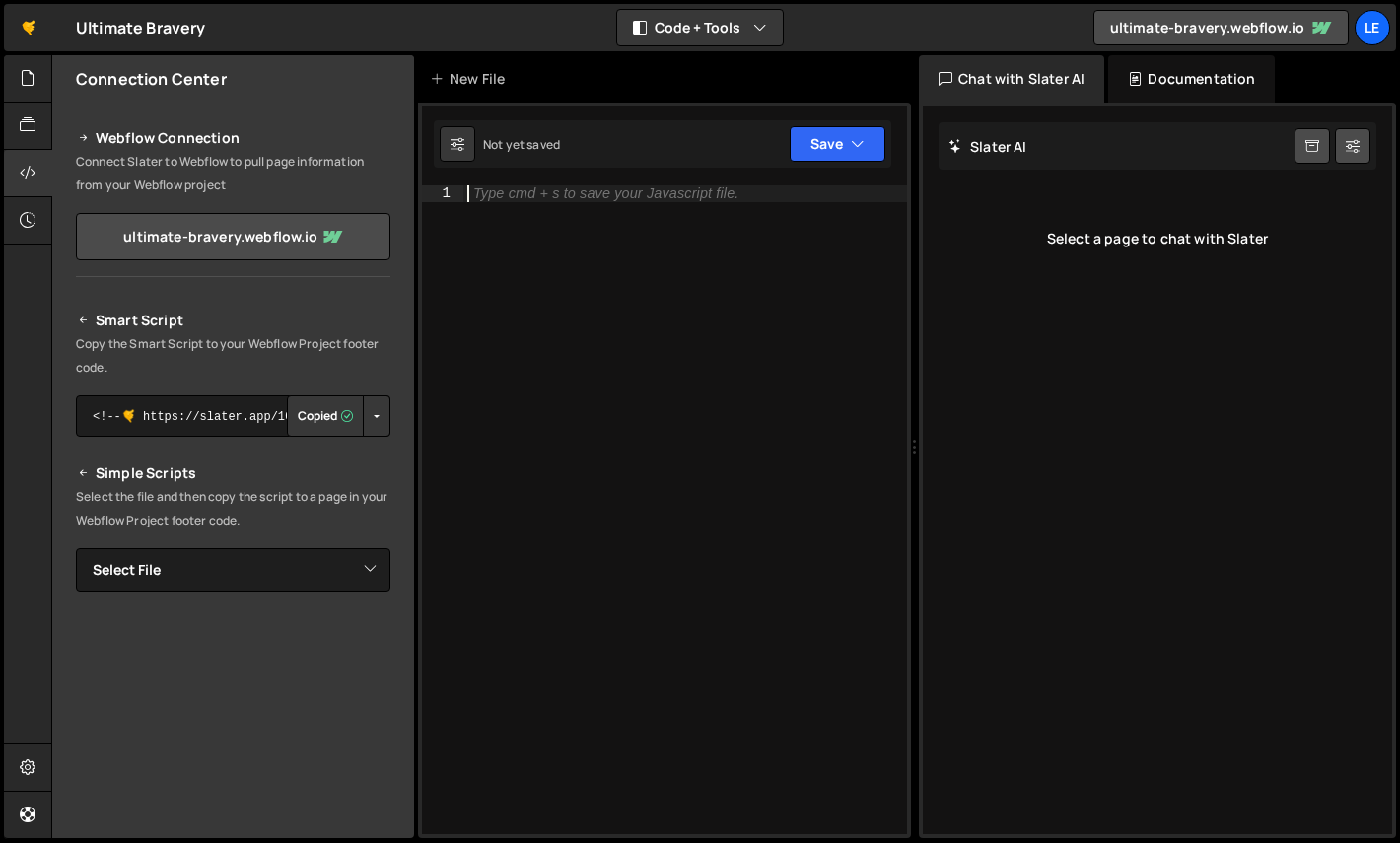 click on "Type cmd + s to save your Javascript file." at bounding box center [685, 526] 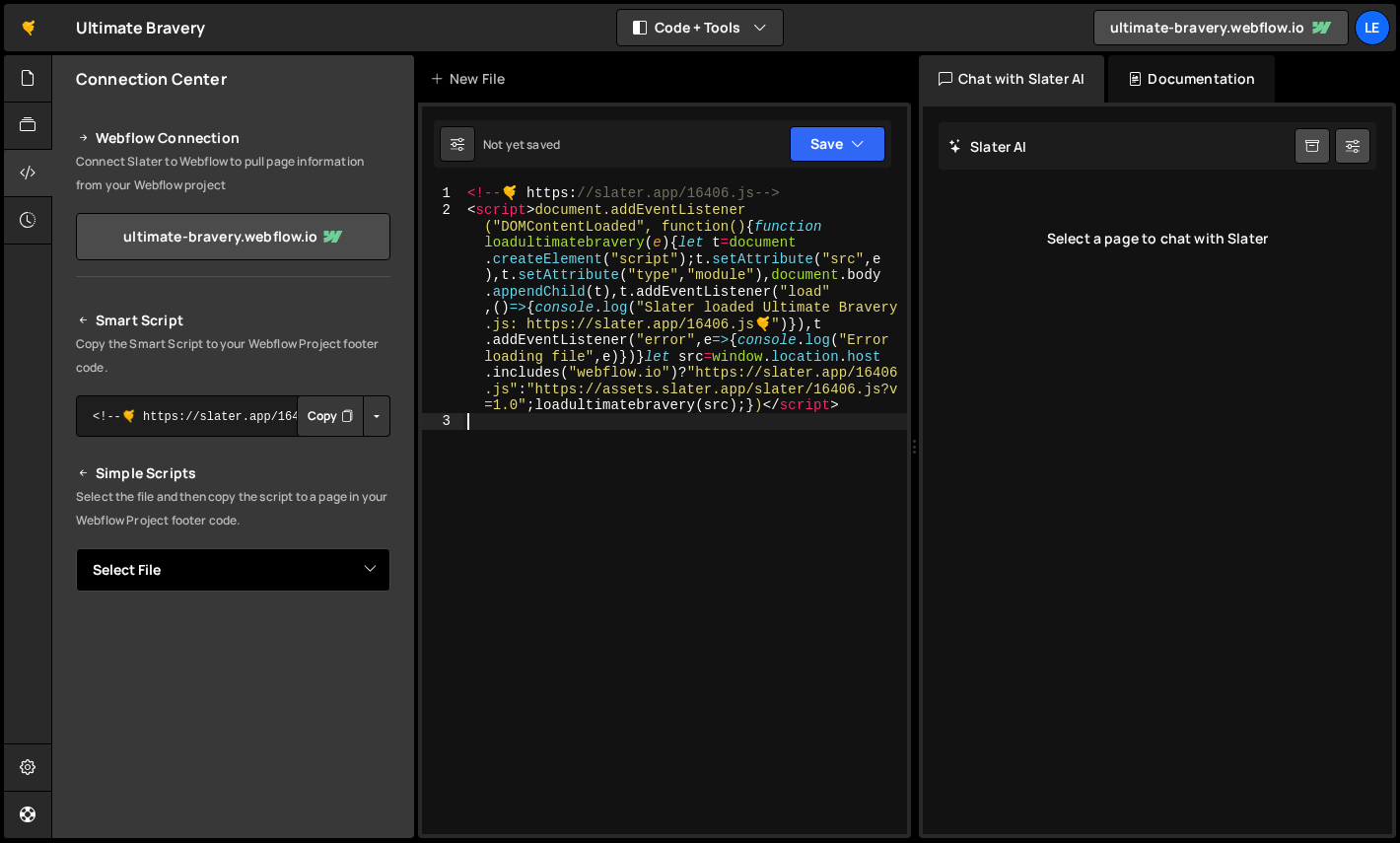 click on "Select File" at bounding box center (233, 570) 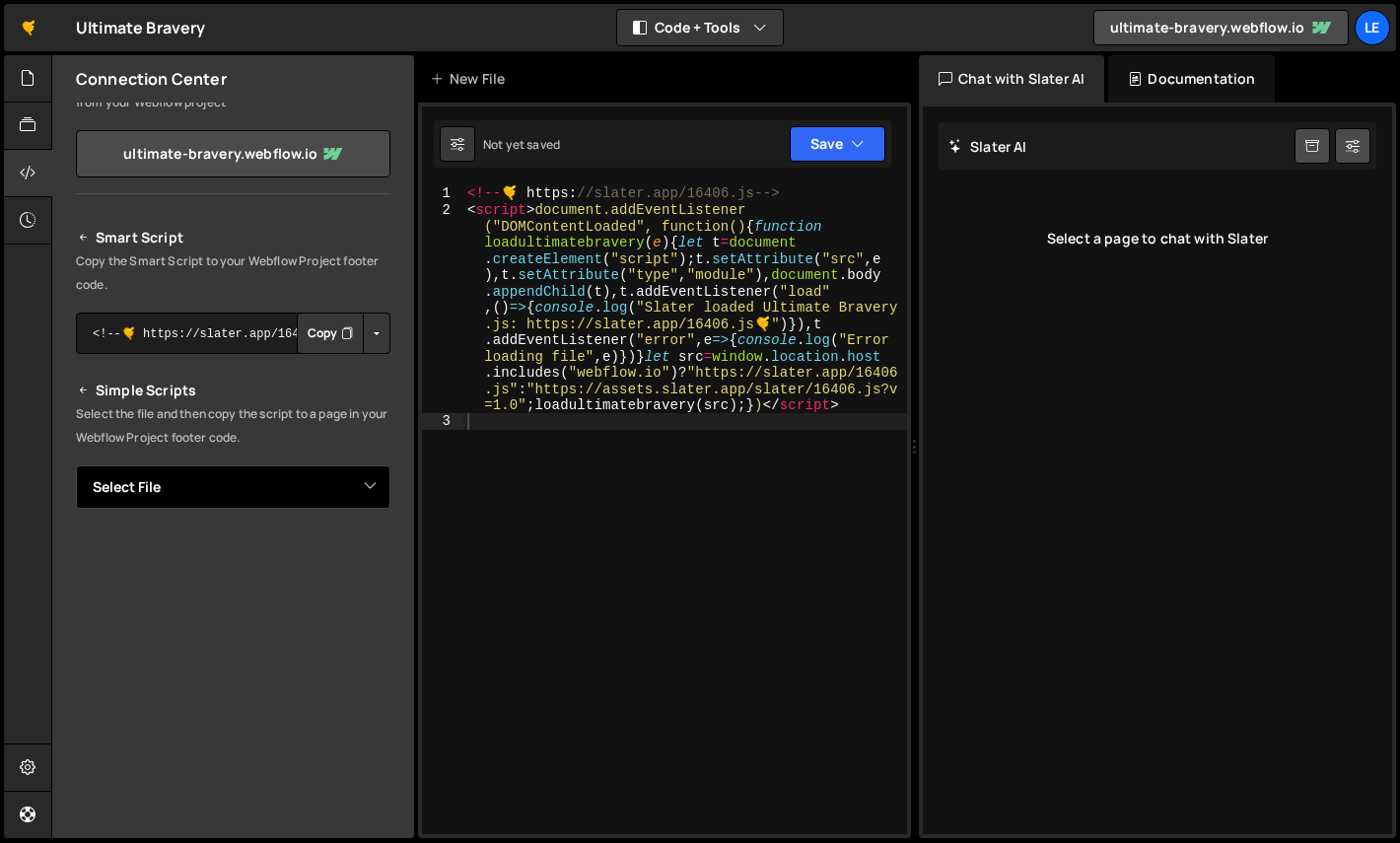 scroll, scrollTop: 203, scrollLeft: 0, axis: vertical 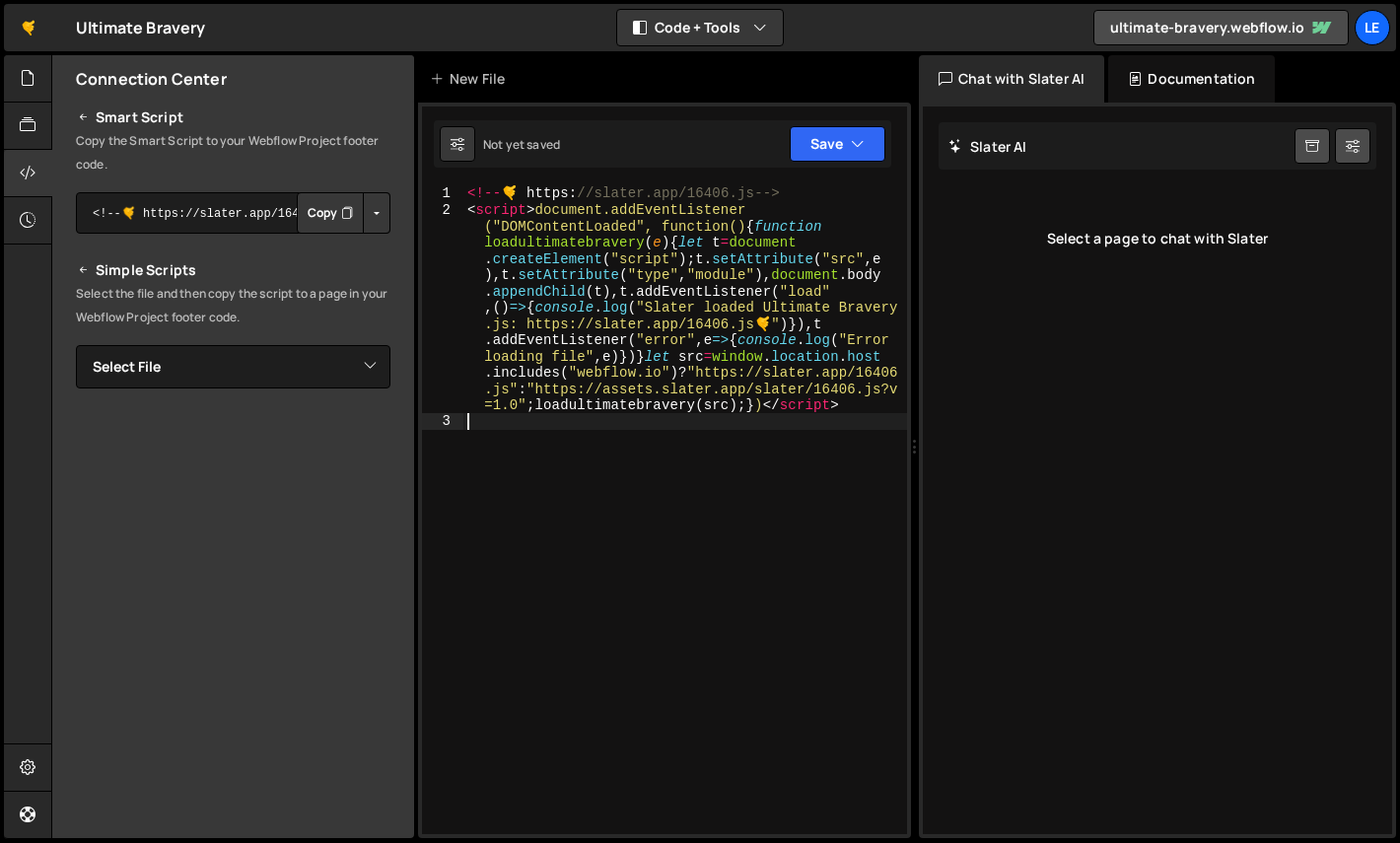 click on "<!-- 🤙   https : //slater.app/16406.js--> < script > document.addEventListener    ("DOMContentLoaded", function()  { function      loadultimatebravery ( e ) { let   t = document    . createElement ( "script" ) ; t . setAttribute ( "src" , e    ) , t . setAttribute ( "type" , "module" ) , document . body    . appendChild ( t ) , t . addEventListener ( "load"    , ( ) => { console . log ( "Slater loaded Ultimate Bravery    .js: https://slater.app/16406.js  🤙 " )}) , t    . addEventListener ( "error" , e => { console . log ( "Error     loading file" , e )})} let   src = window . location . host    . includes ( "webflow.io" ) ? "https://slater.app/16406    .js" : "https://assets.slater.app/slater/16406.js?v    =1.0" ; loadultimatebravery ( src ) ; } ) </ script >" at bounding box center [685, 526] 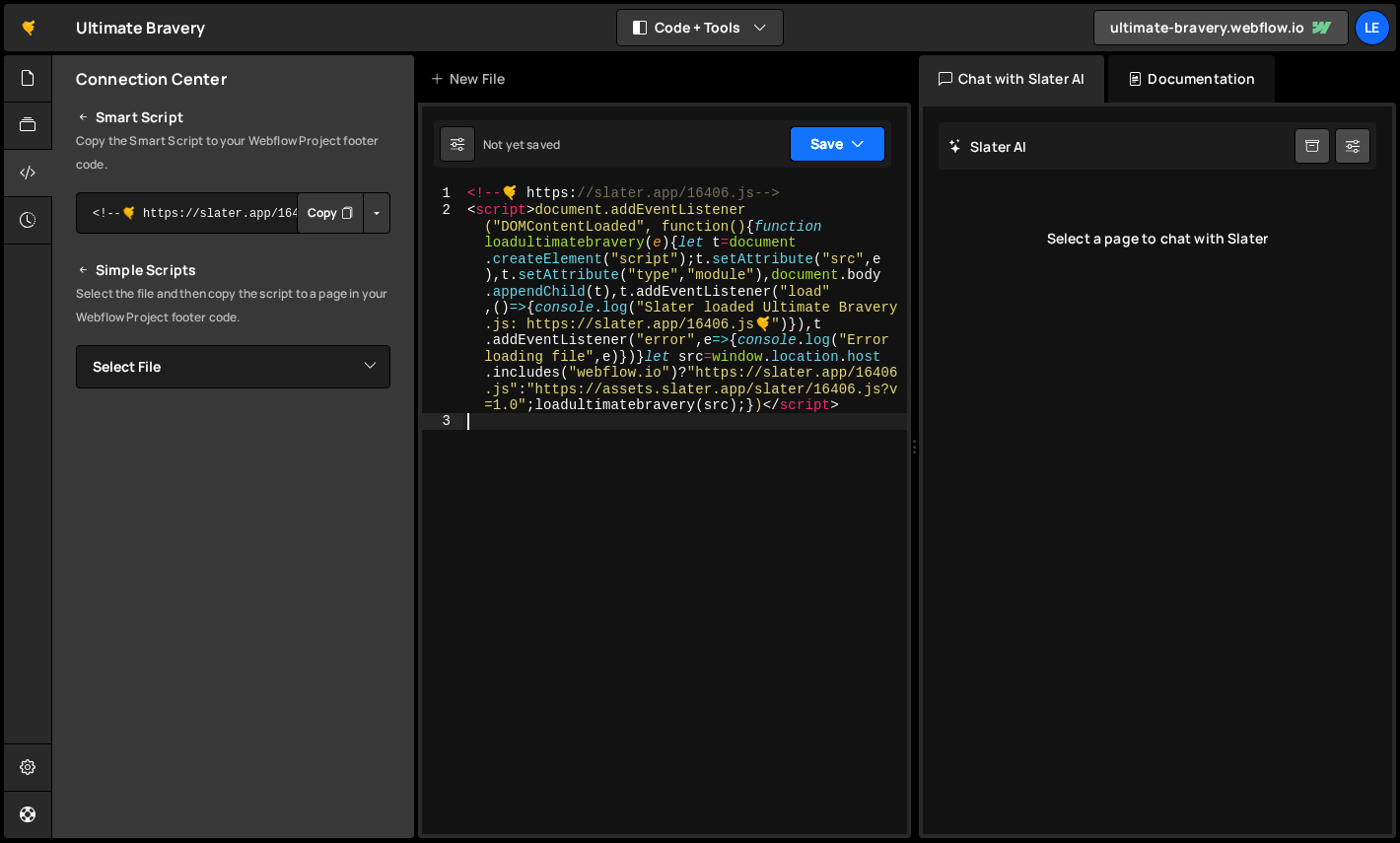 click on "Save" at bounding box center (837, 144) 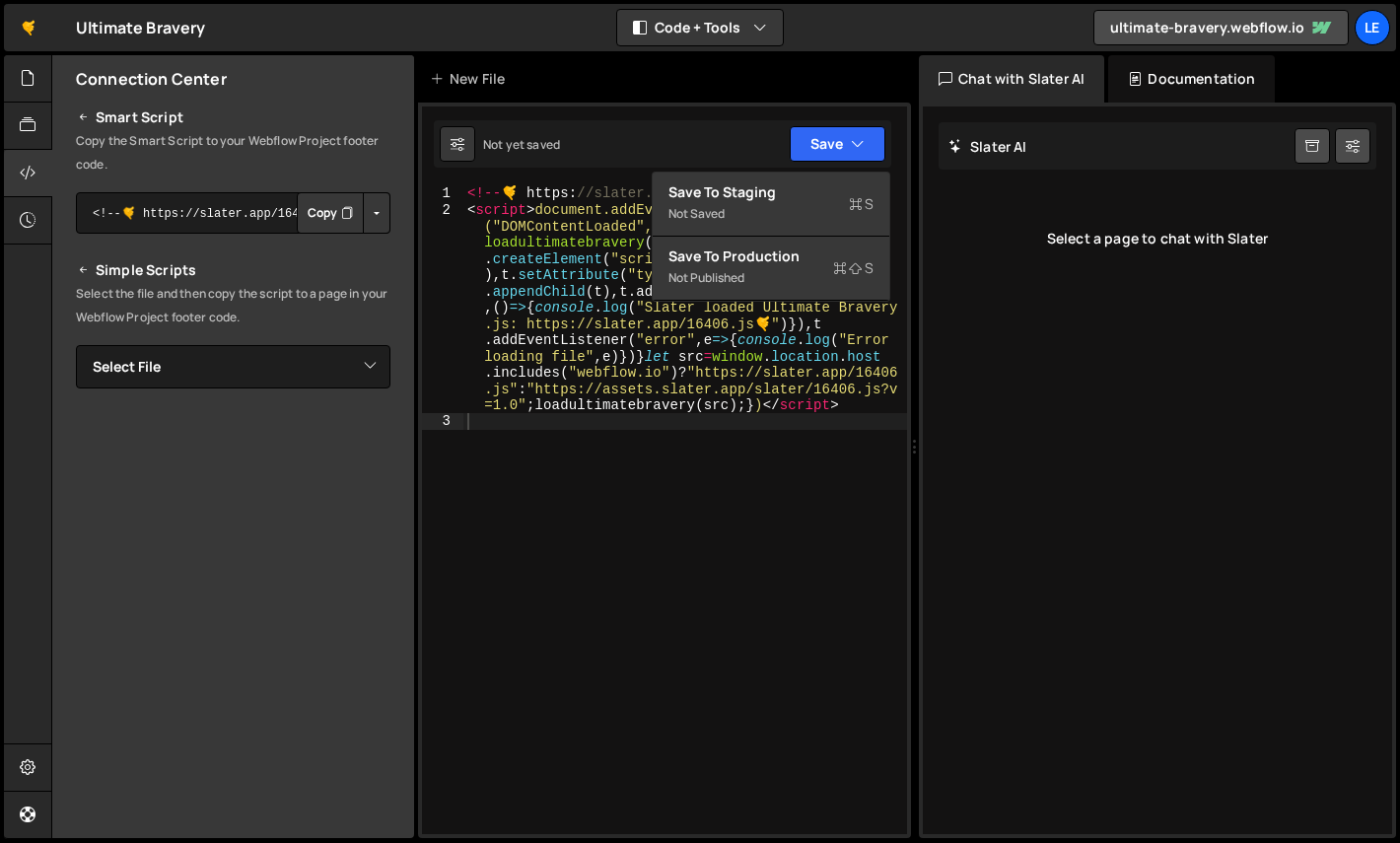 click on "Select a page to chat with Slater" at bounding box center [1157, 239] 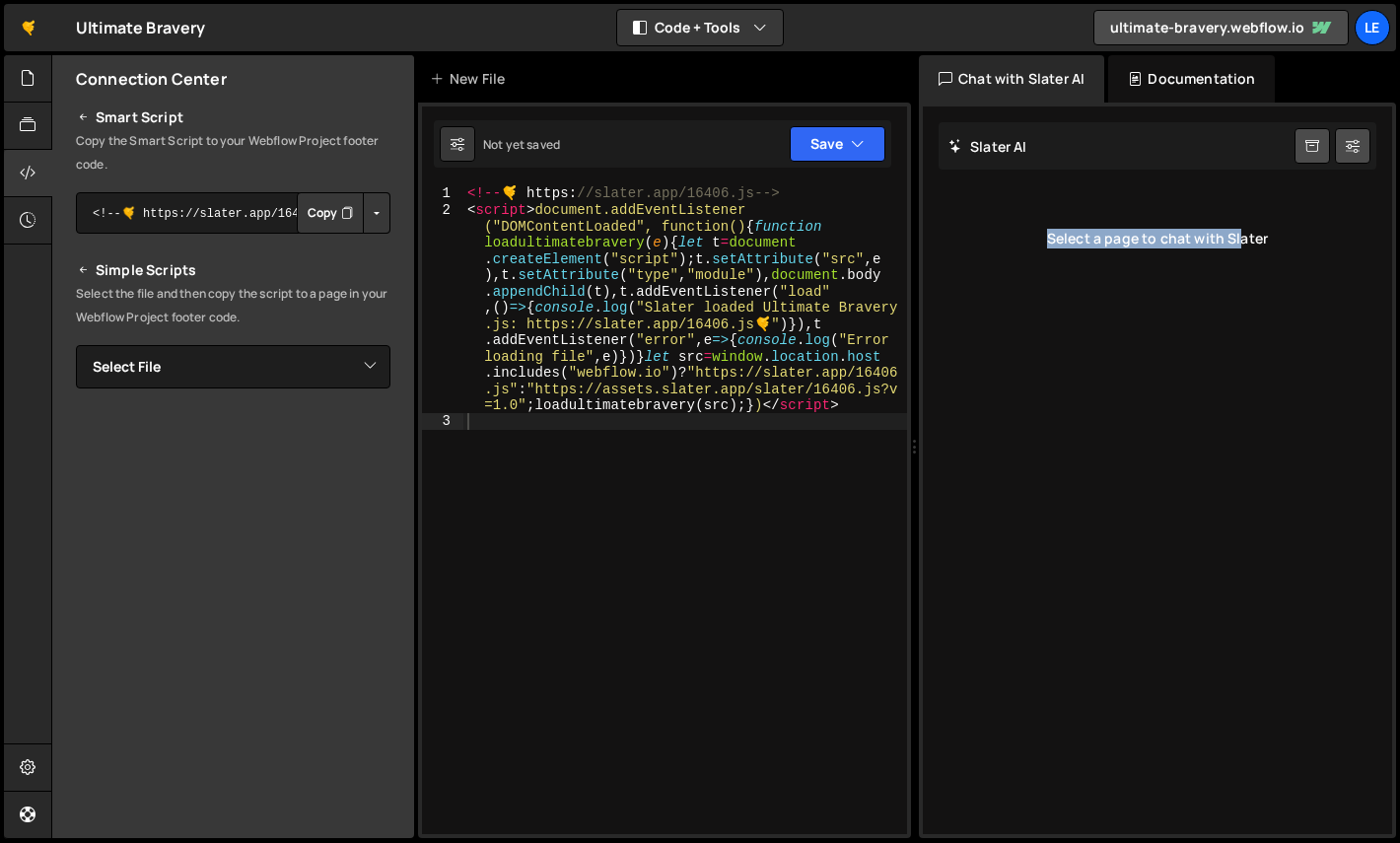 drag, startPoint x: 1237, startPoint y: 232, endPoint x: 996, endPoint y: 232, distance: 241 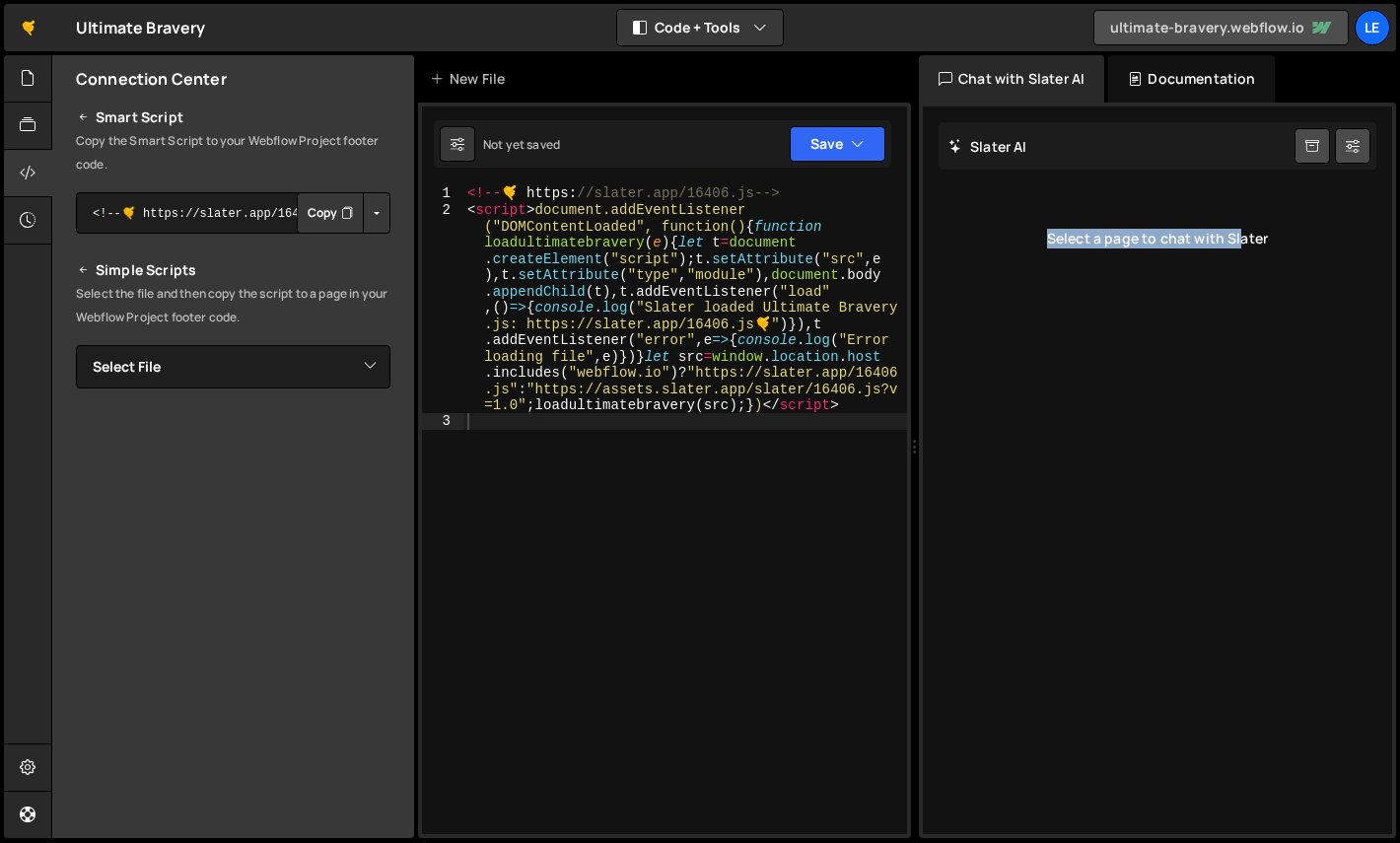 click on "ultimate-bravery.webflow.io" at bounding box center (1221, 28) 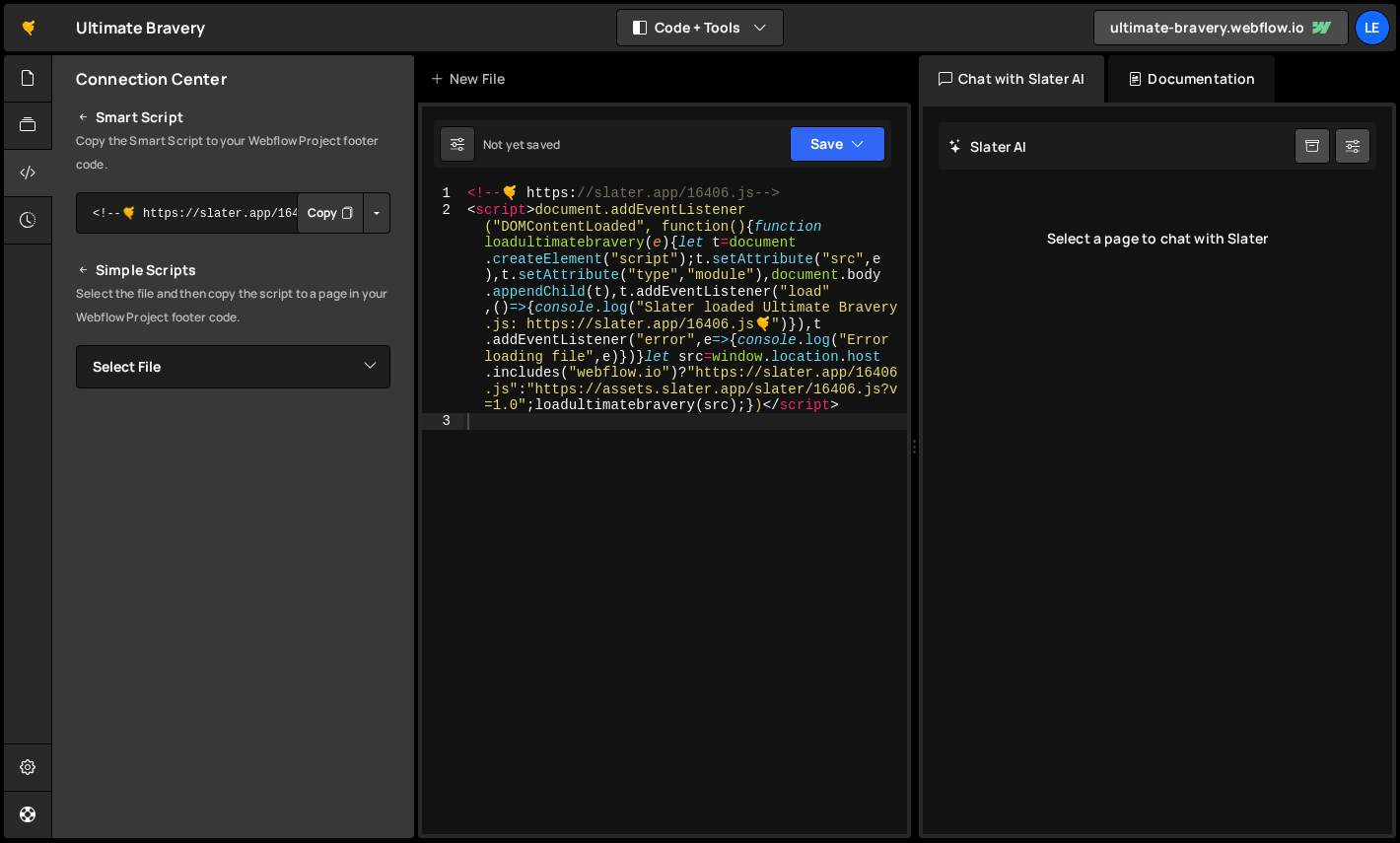 click on "Select a page to chat with Slater" at bounding box center [1157, 239] 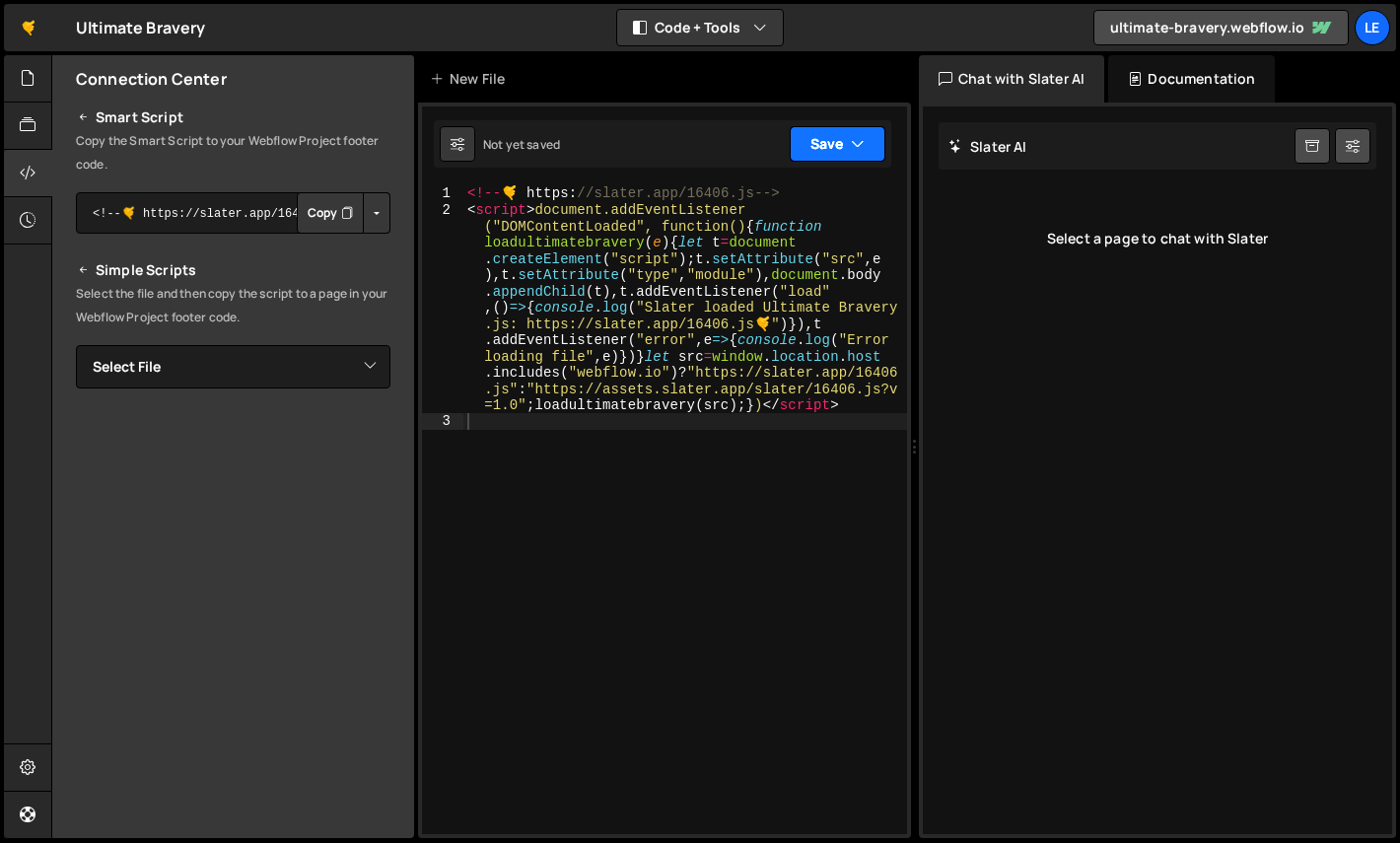 click on "Save" at bounding box center [837, 144] 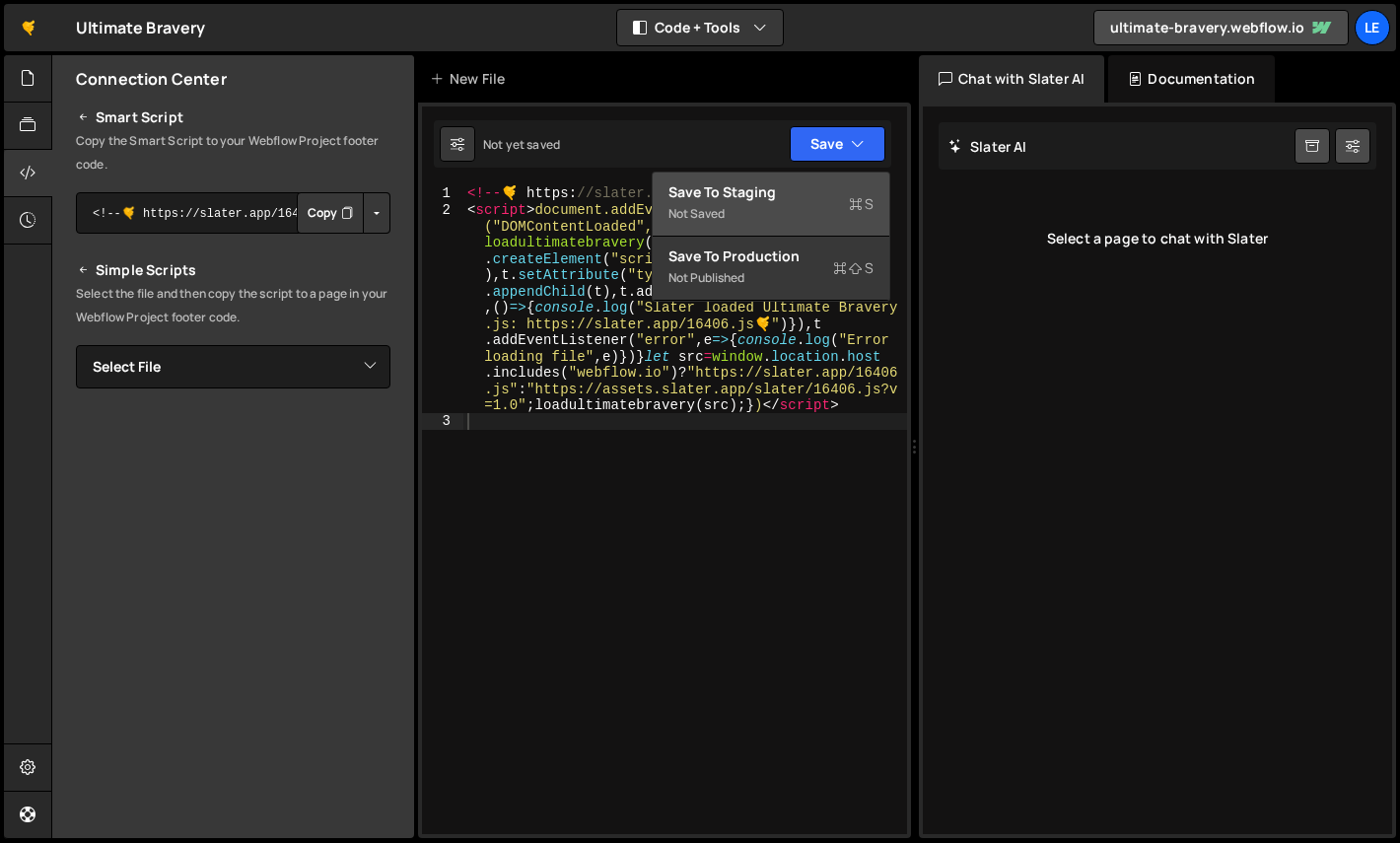 click on "Not saved" at bounding box center [771, 214] 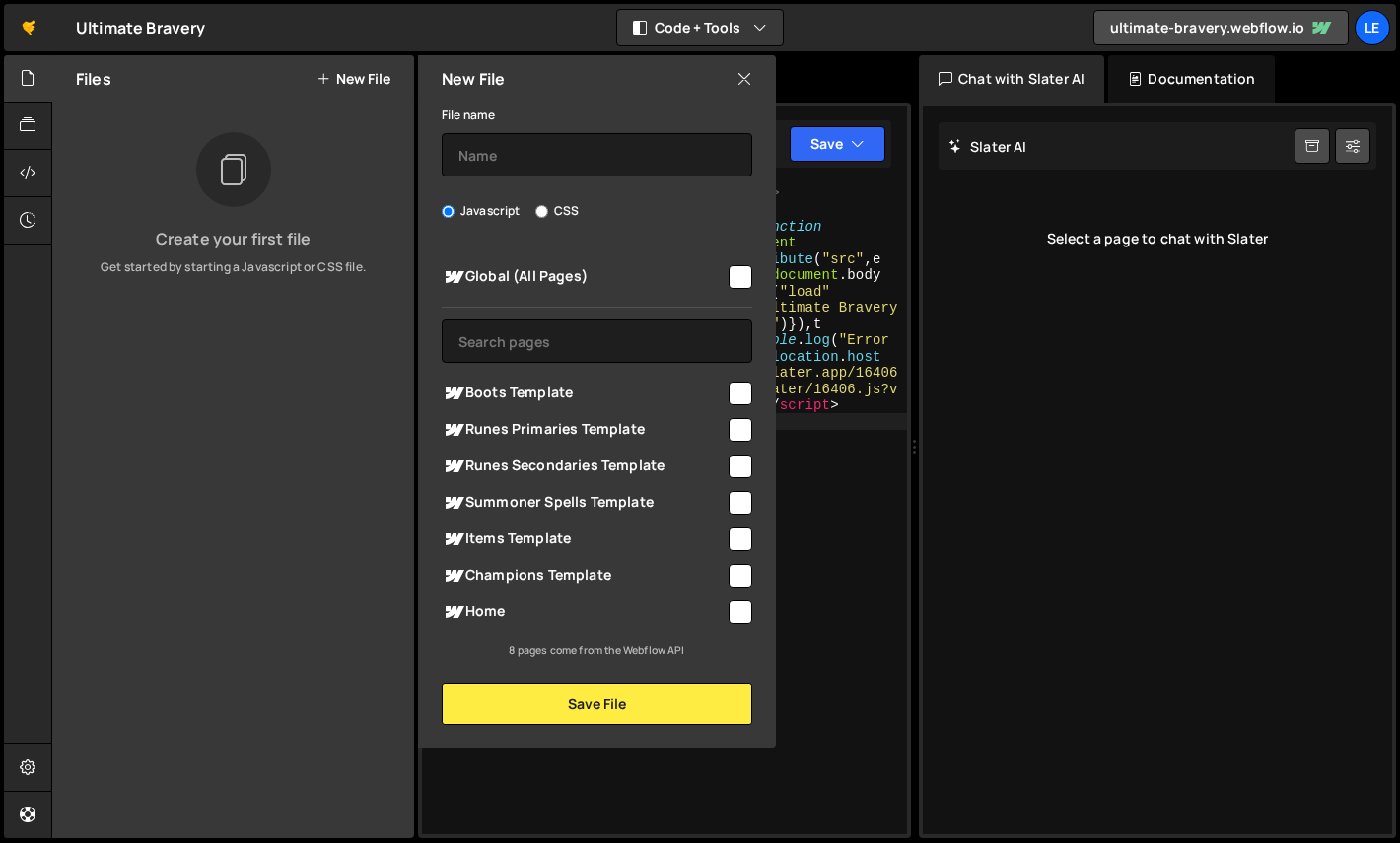 click at bounding box center (740, 612) 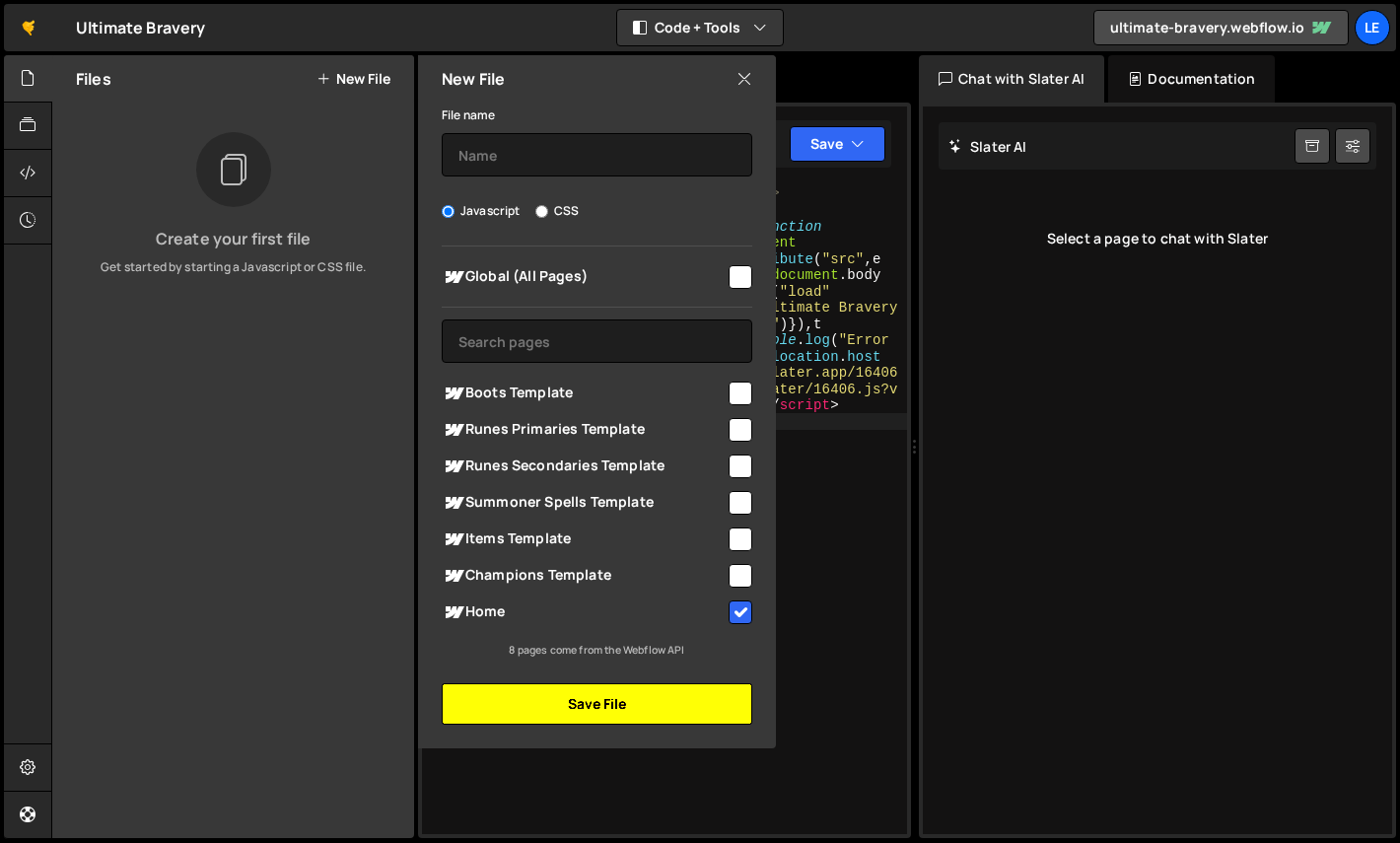 click on "Save File" at bounding box center (596, 704) 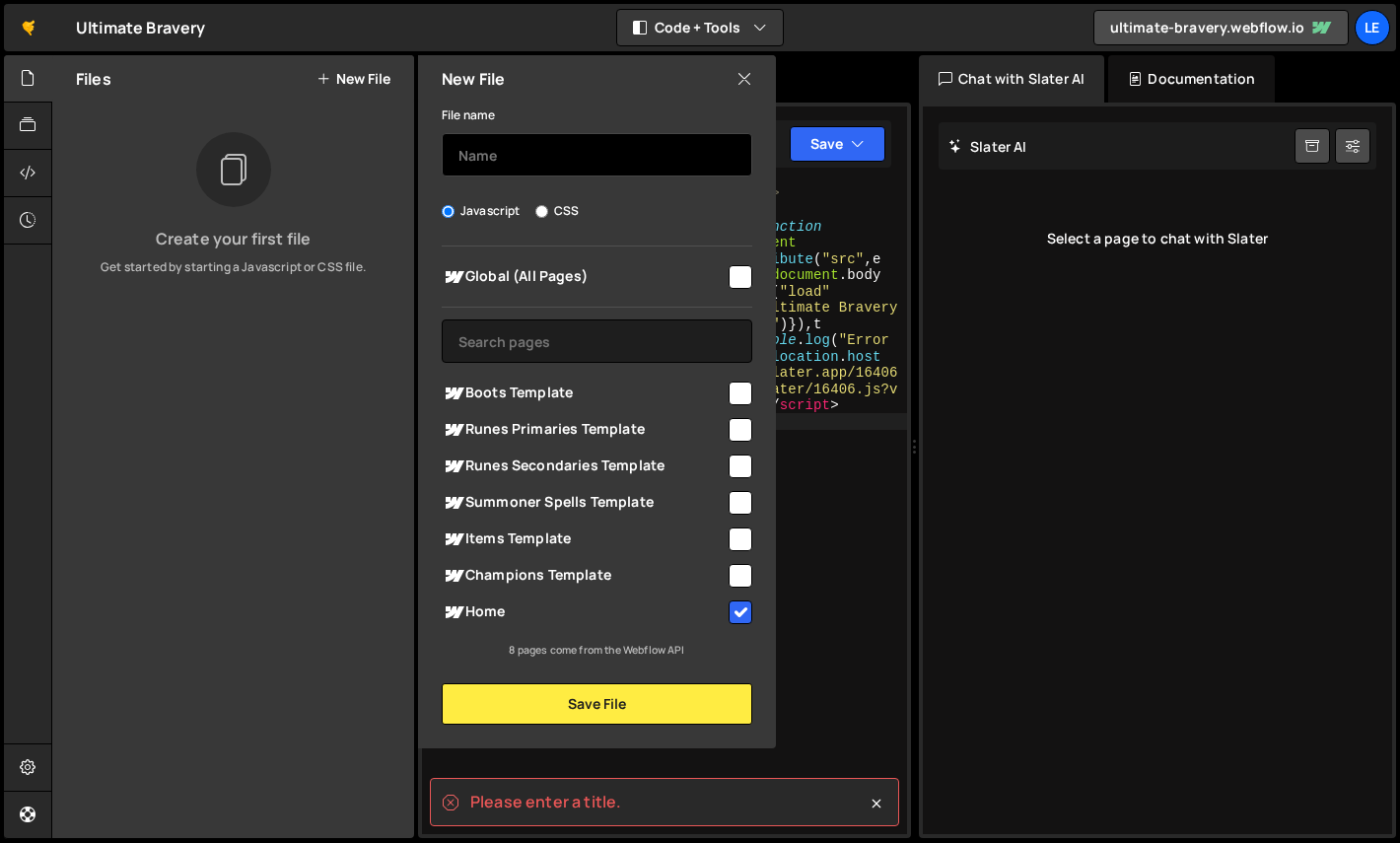 click at bounding box center (596, 155) 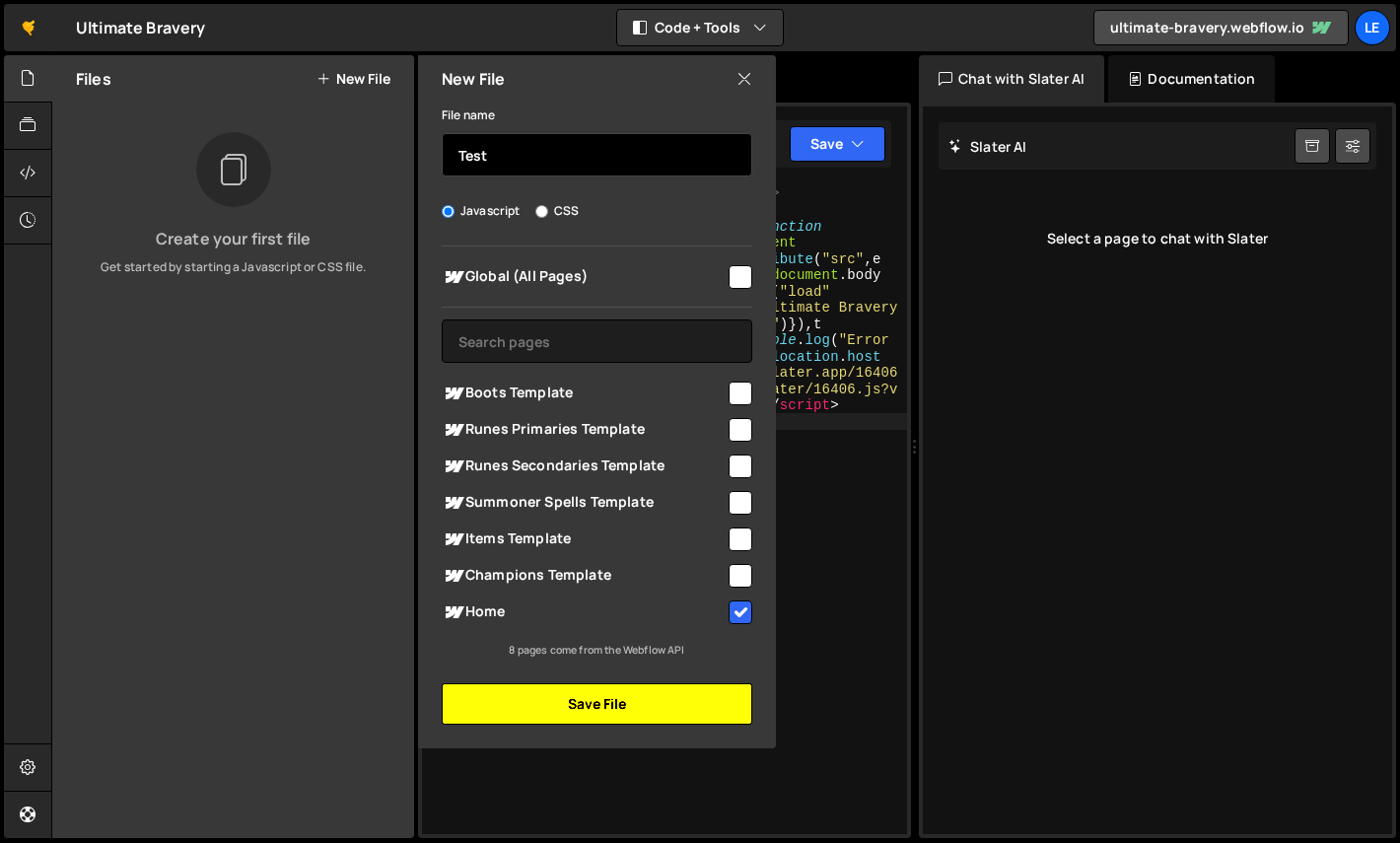 type on "Test" 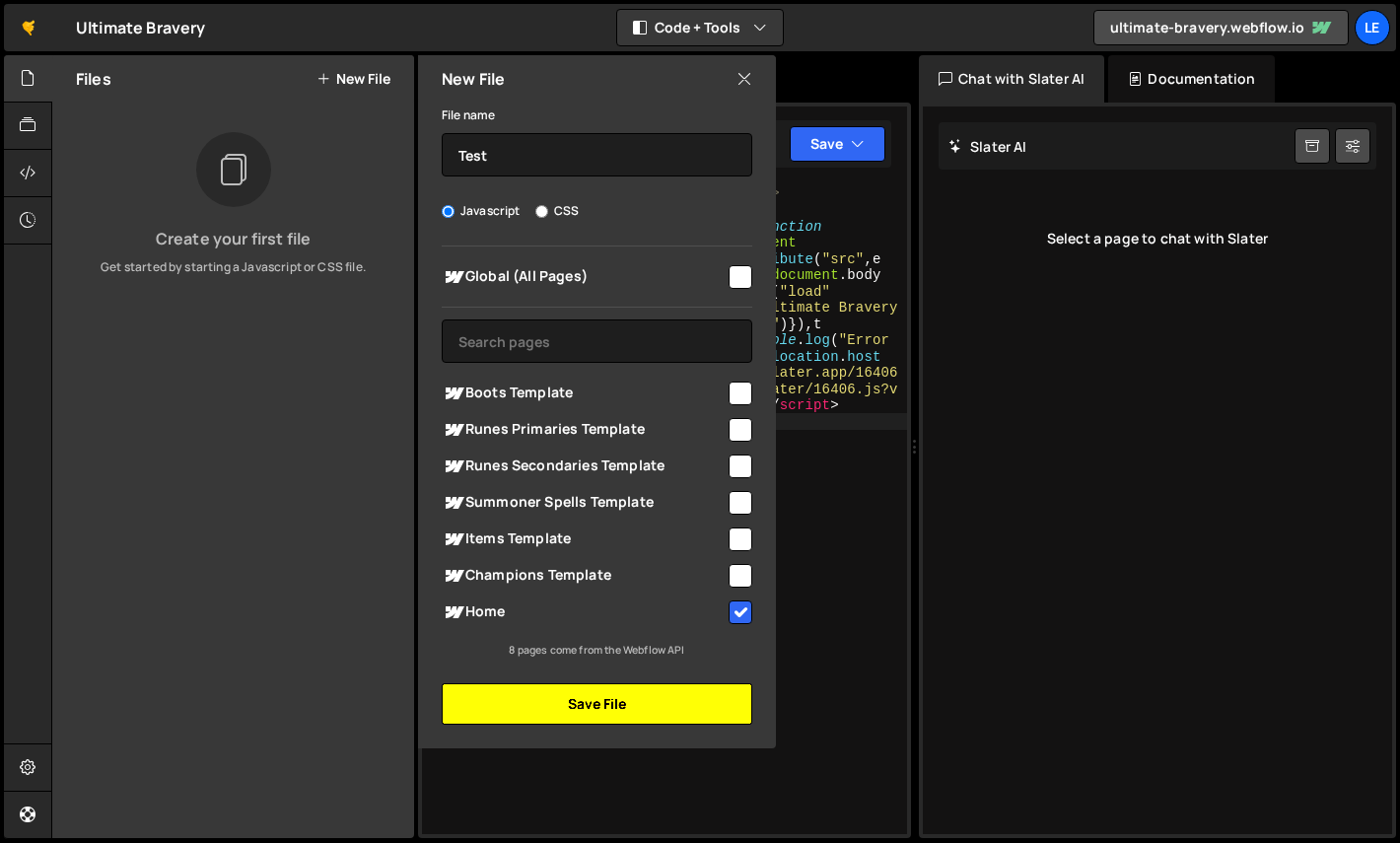 click on "Save File" at bounding box center [596, 704] 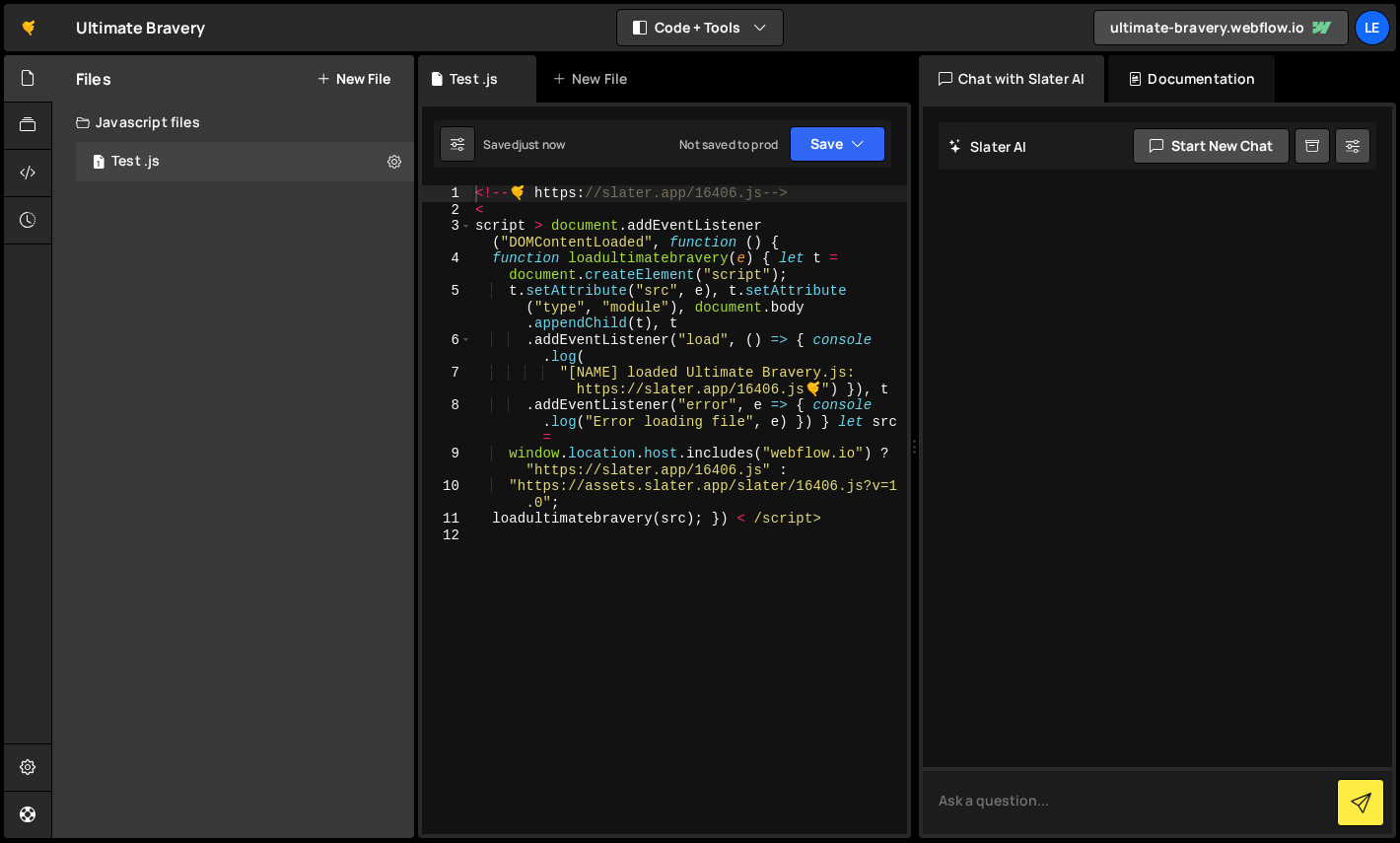 click at bounding box center [1157, 801] 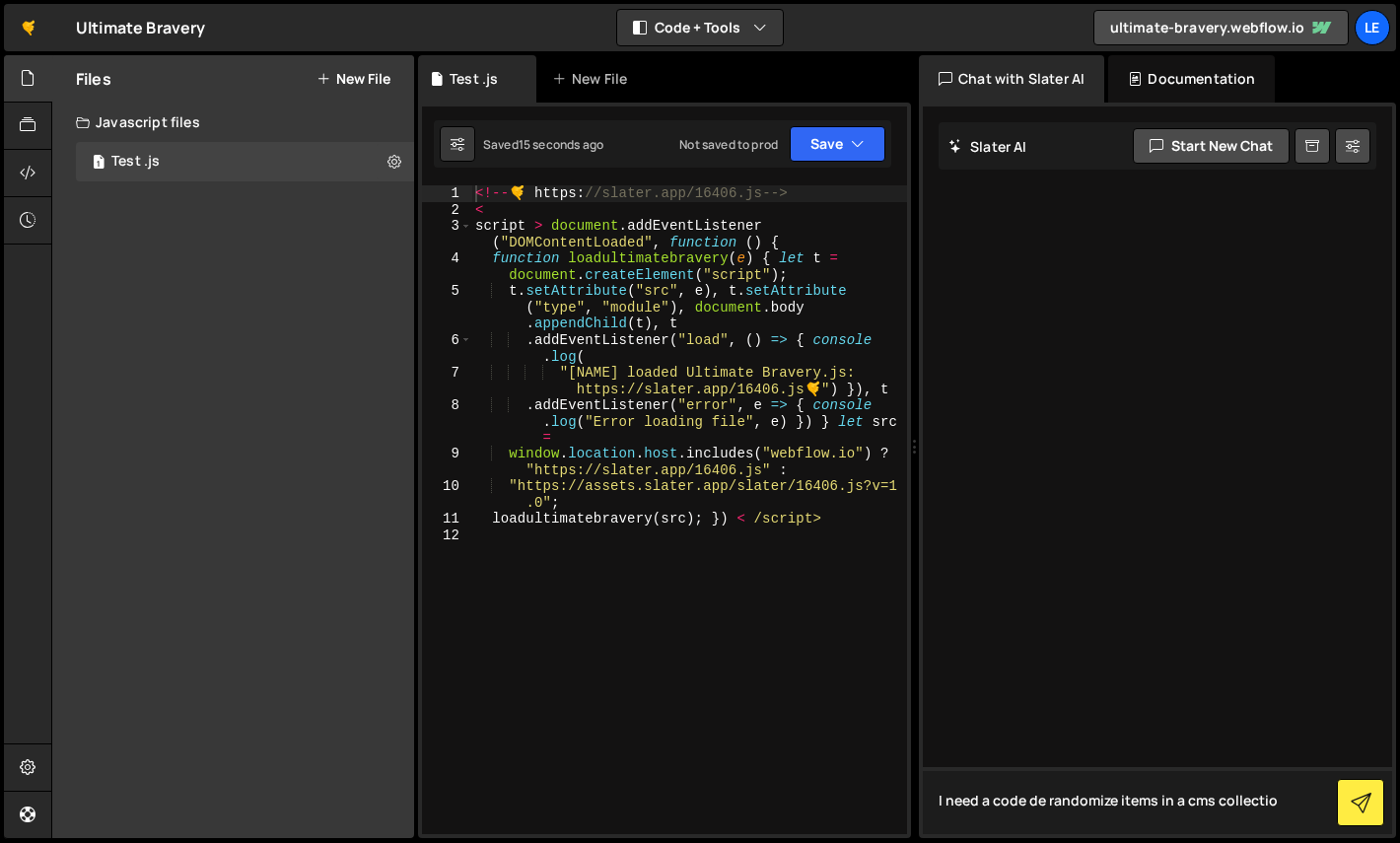 type on "I need a code de randomize items in a cms collection" 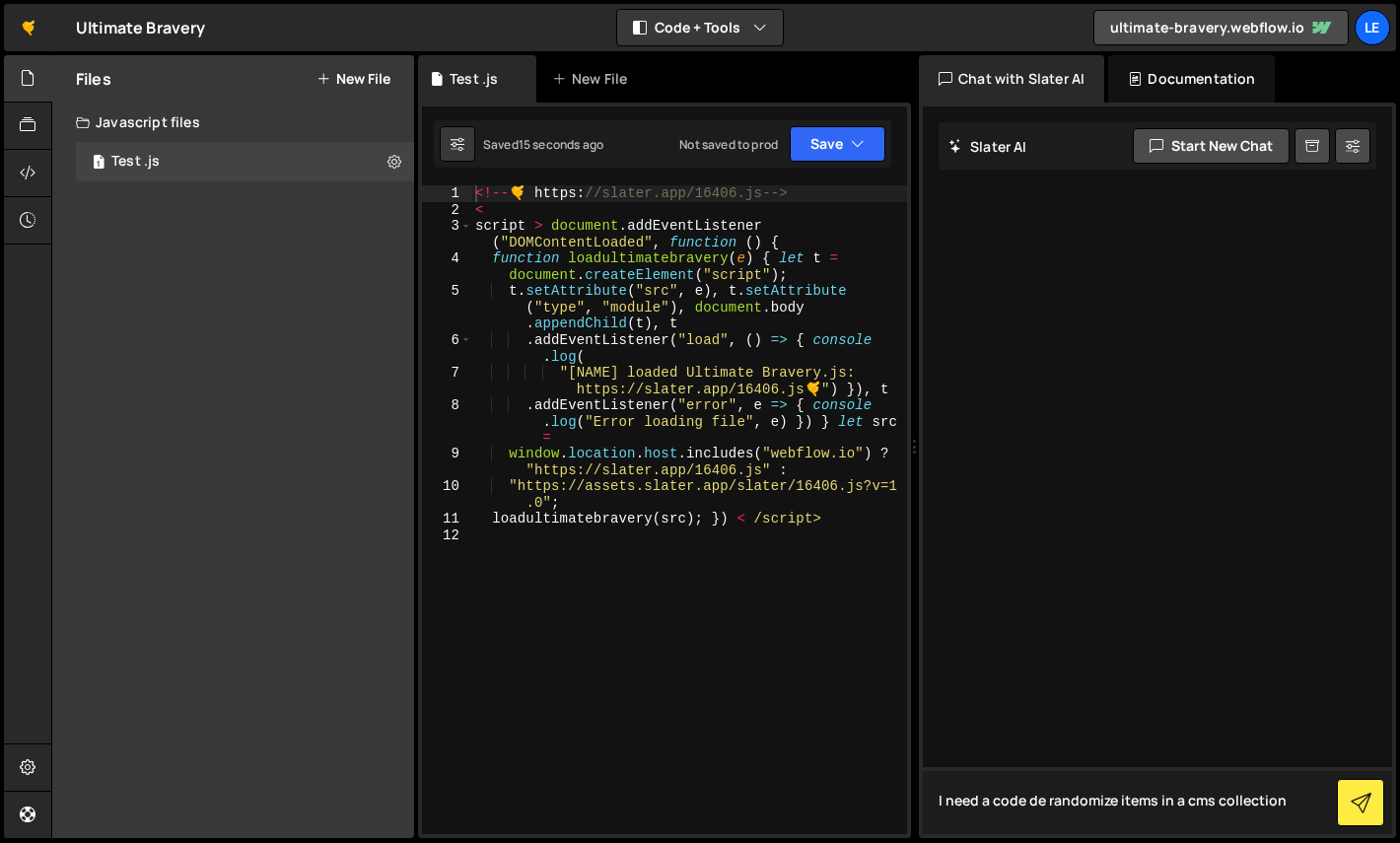 type 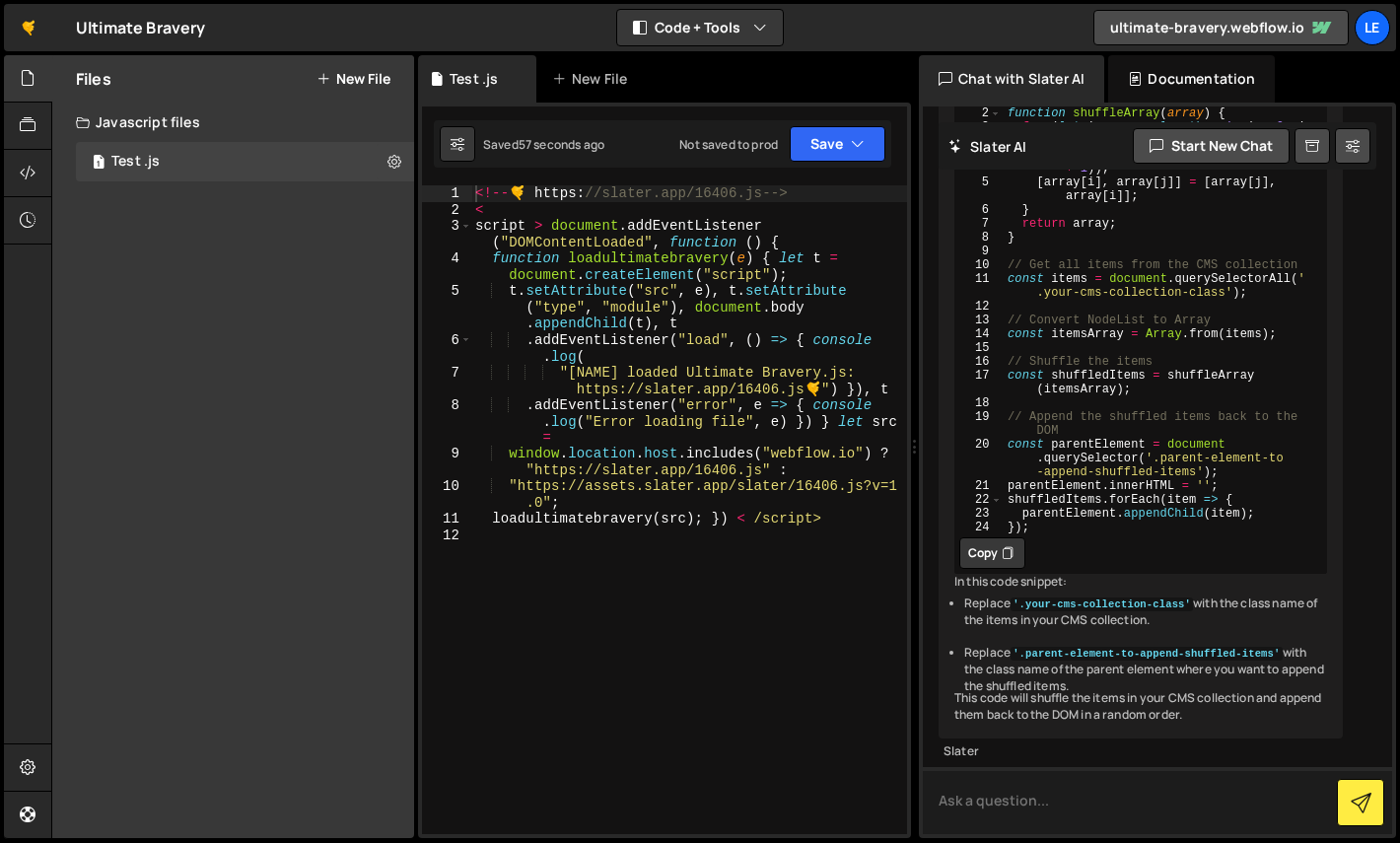 scroll, scrollTop: 0, scrollLeft: 0, axis: both 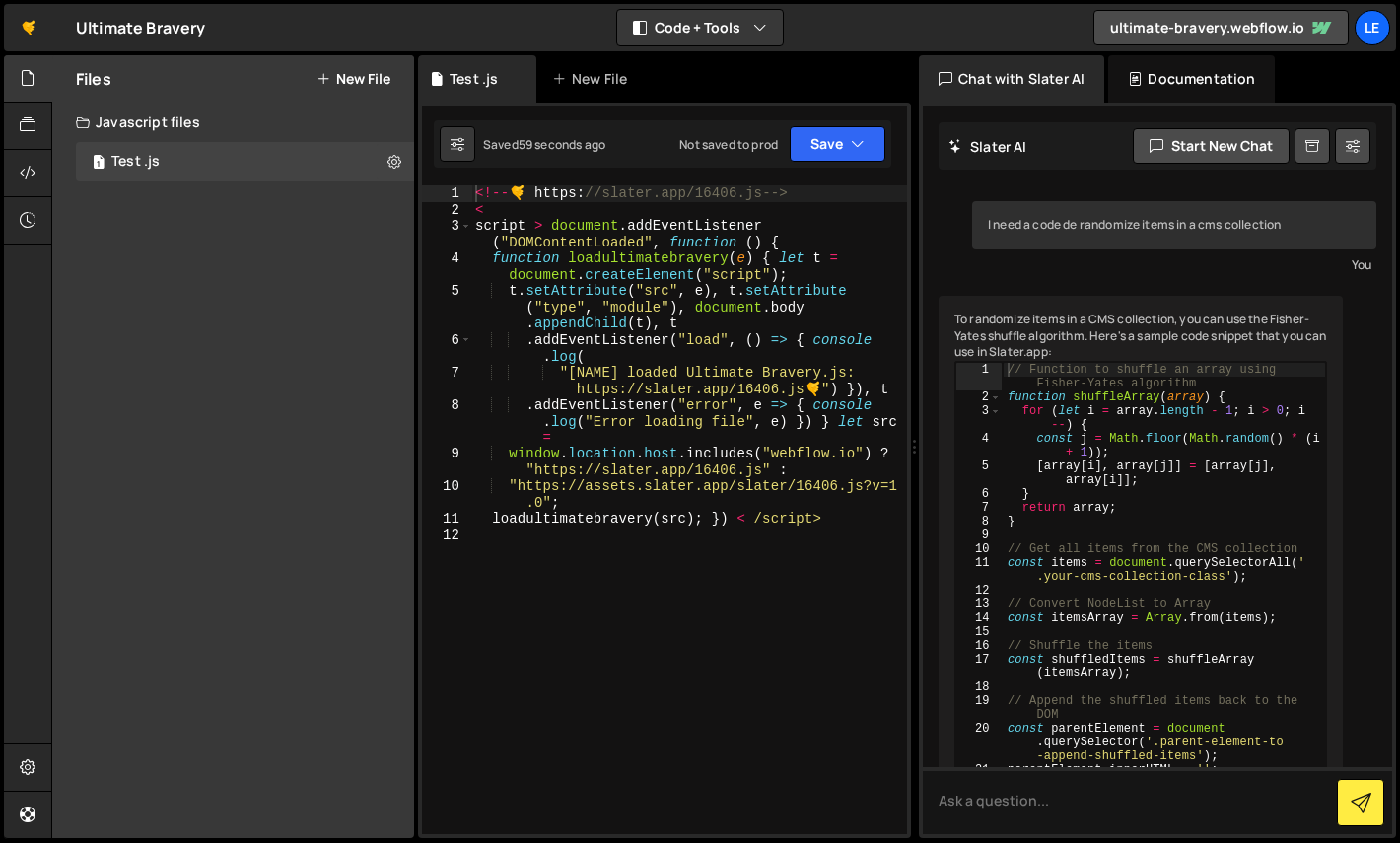 type 